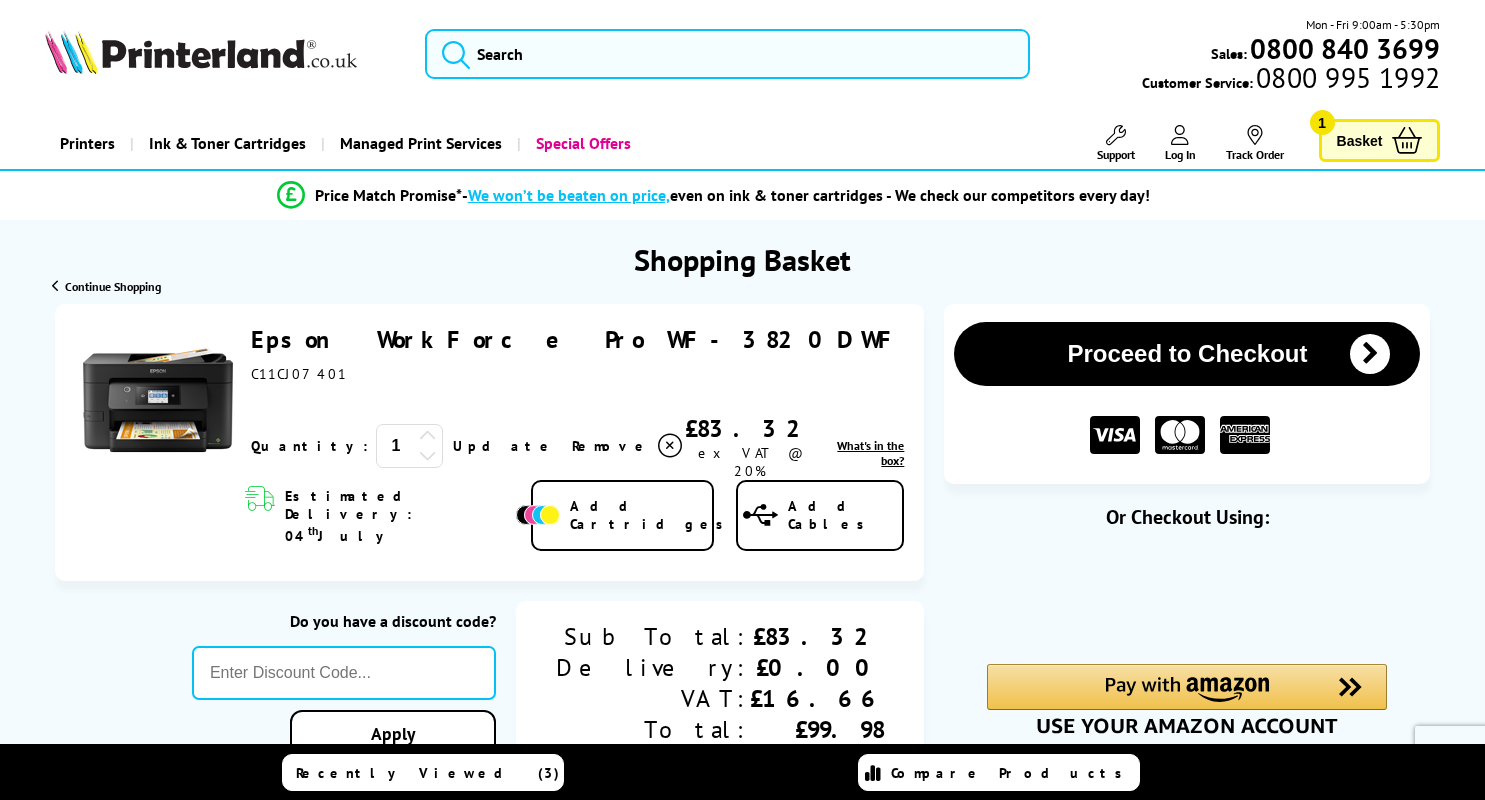 scroll, scrollTop: 0, scrollLeft: 0, axis: both 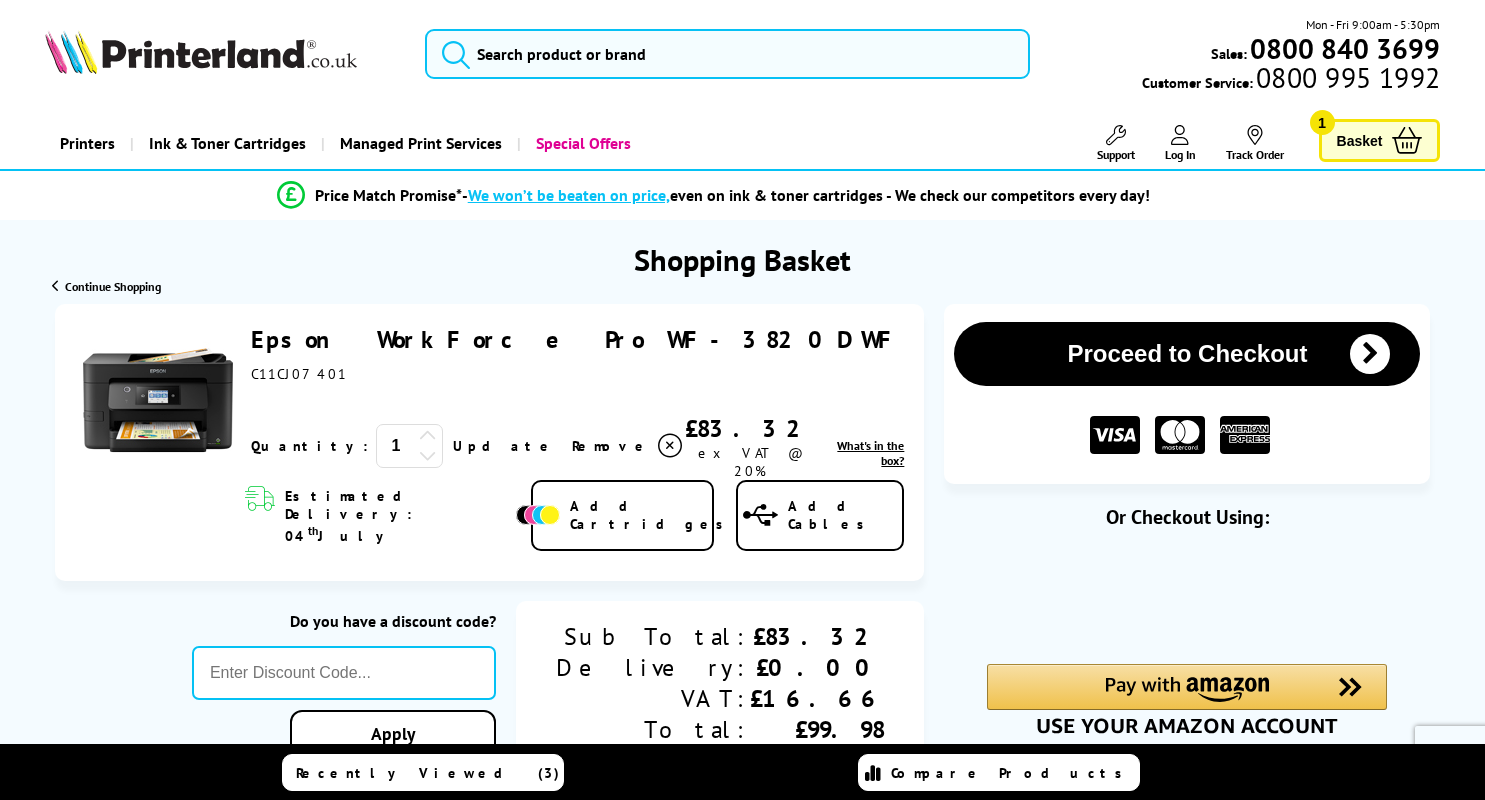 click on "Proceed to Checkout" at bounding box center (1187, 354) 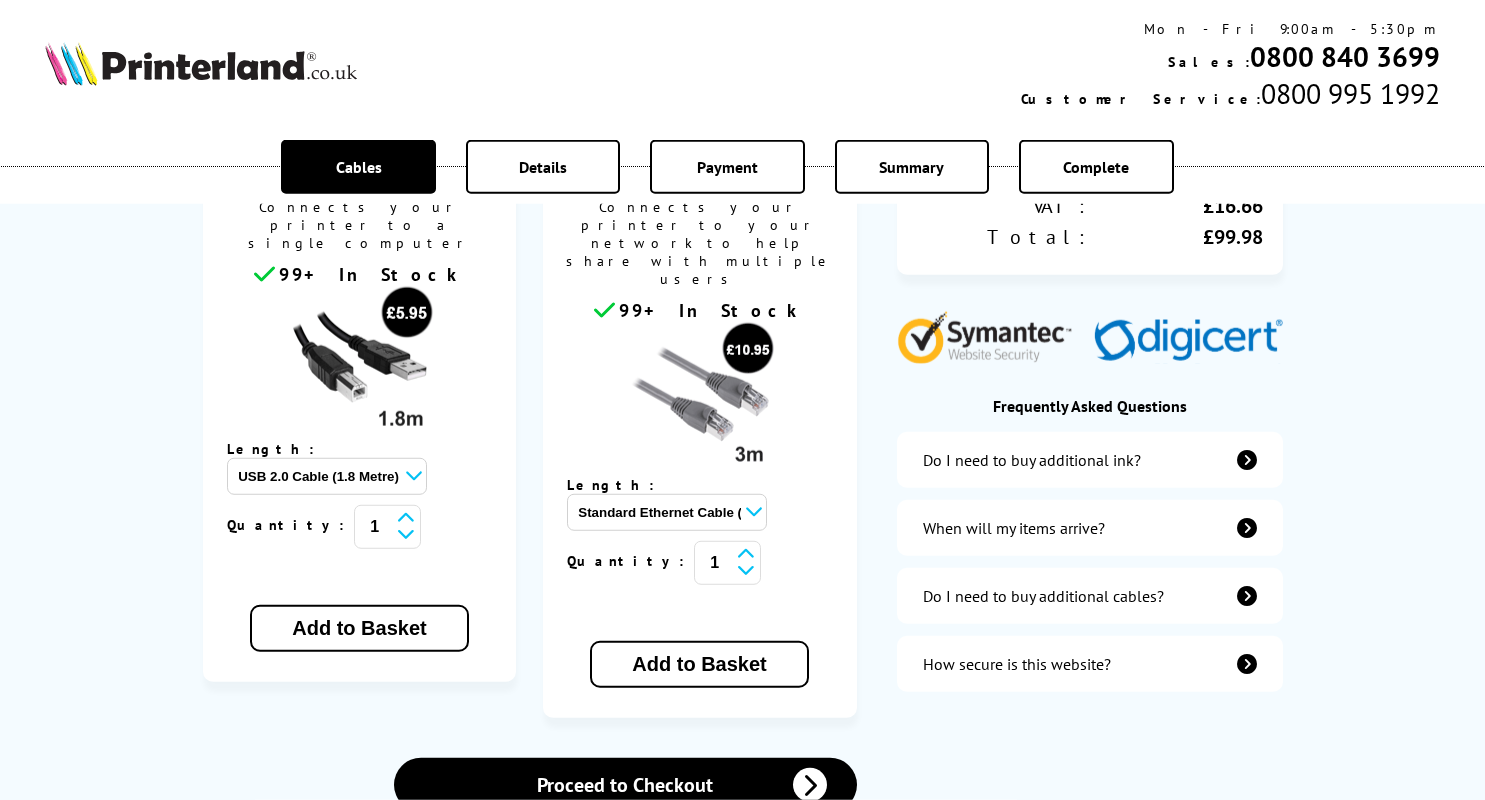 scroll, scrollTop: 432, scrollLeft: 0, axis: vertical 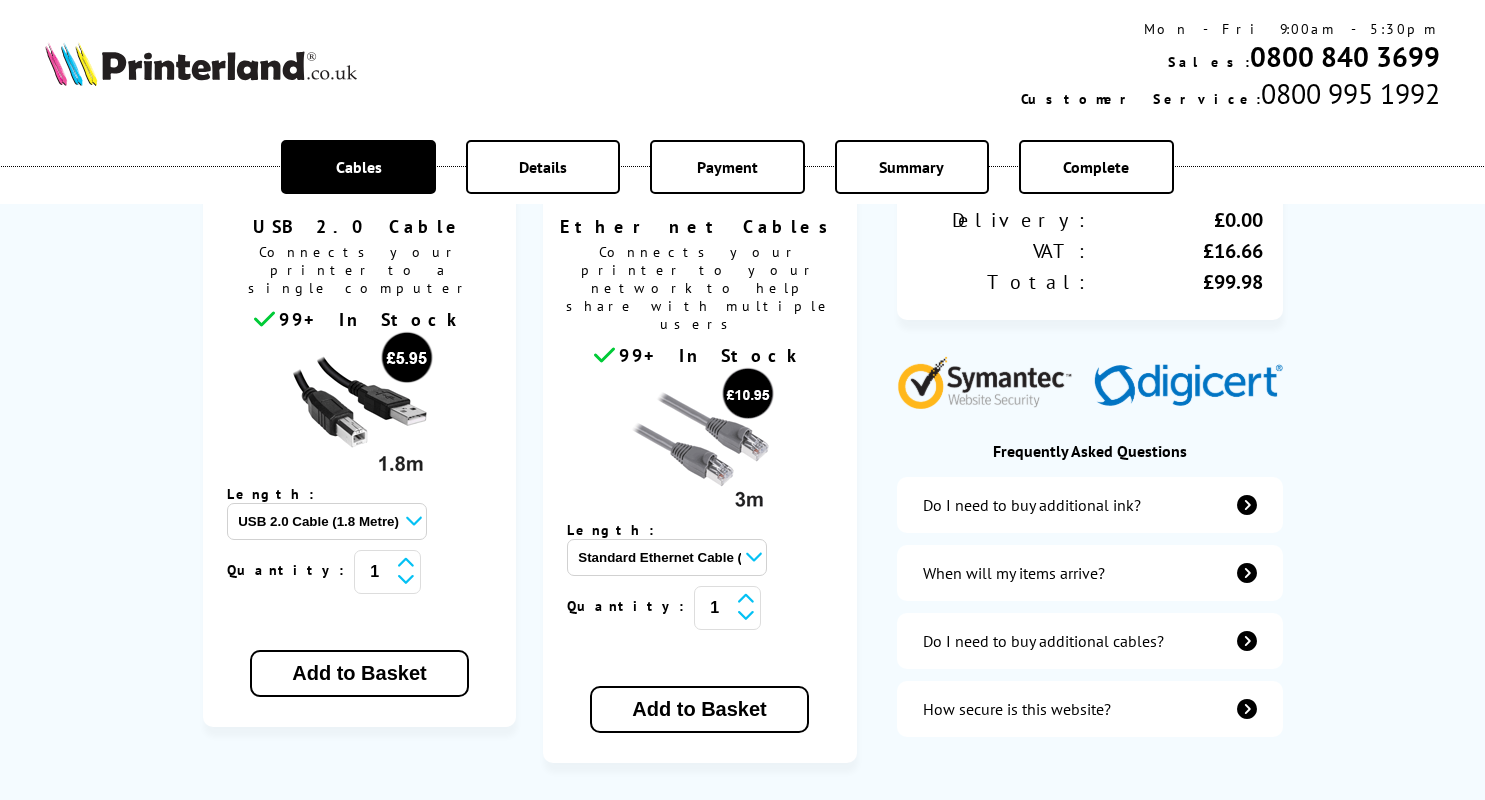 click on "Proceed to Checkout" at bounding box center (625, 830) 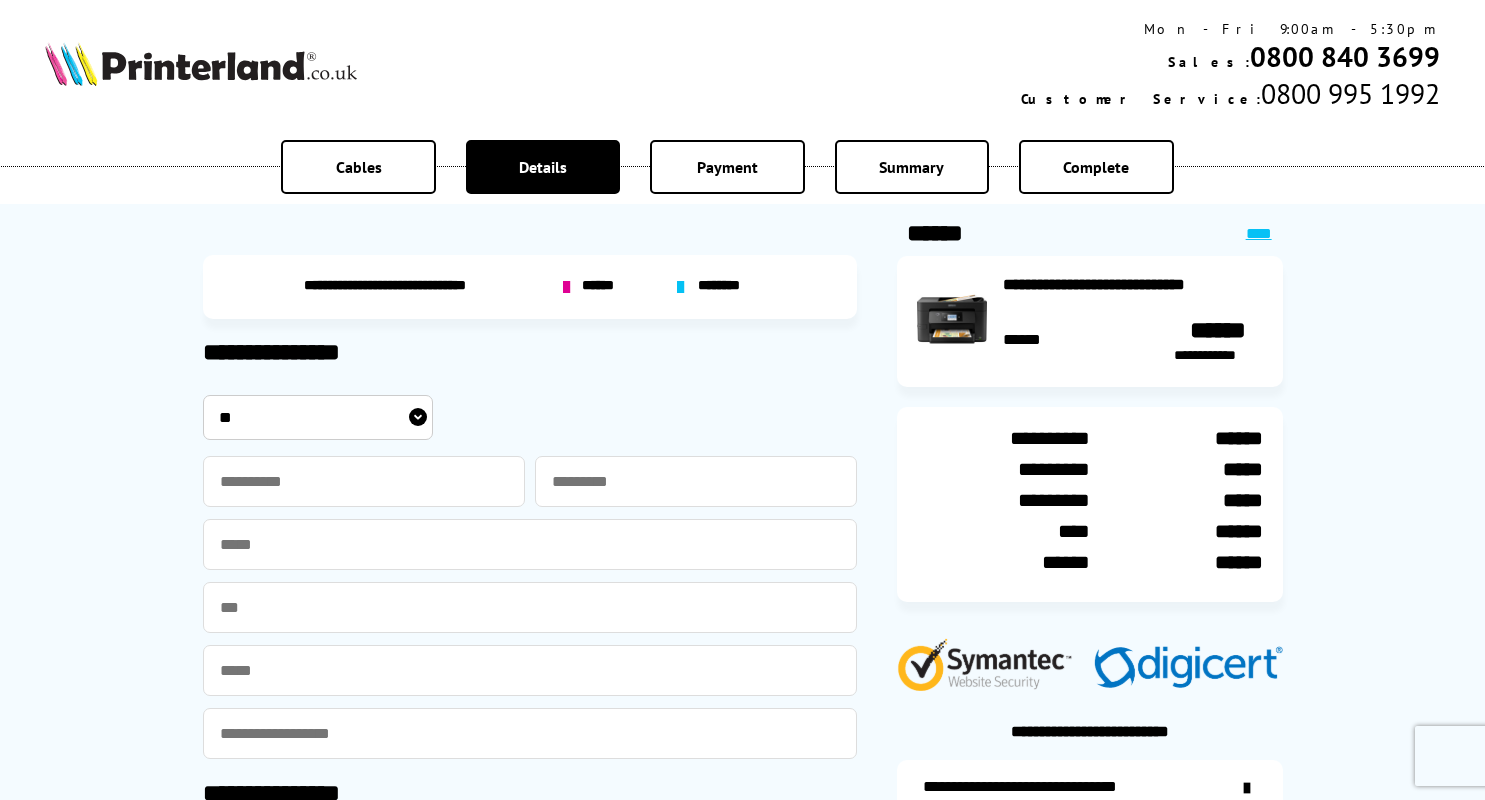 scroll, scrollTop: 0, scrollLeft: 0, axis: both 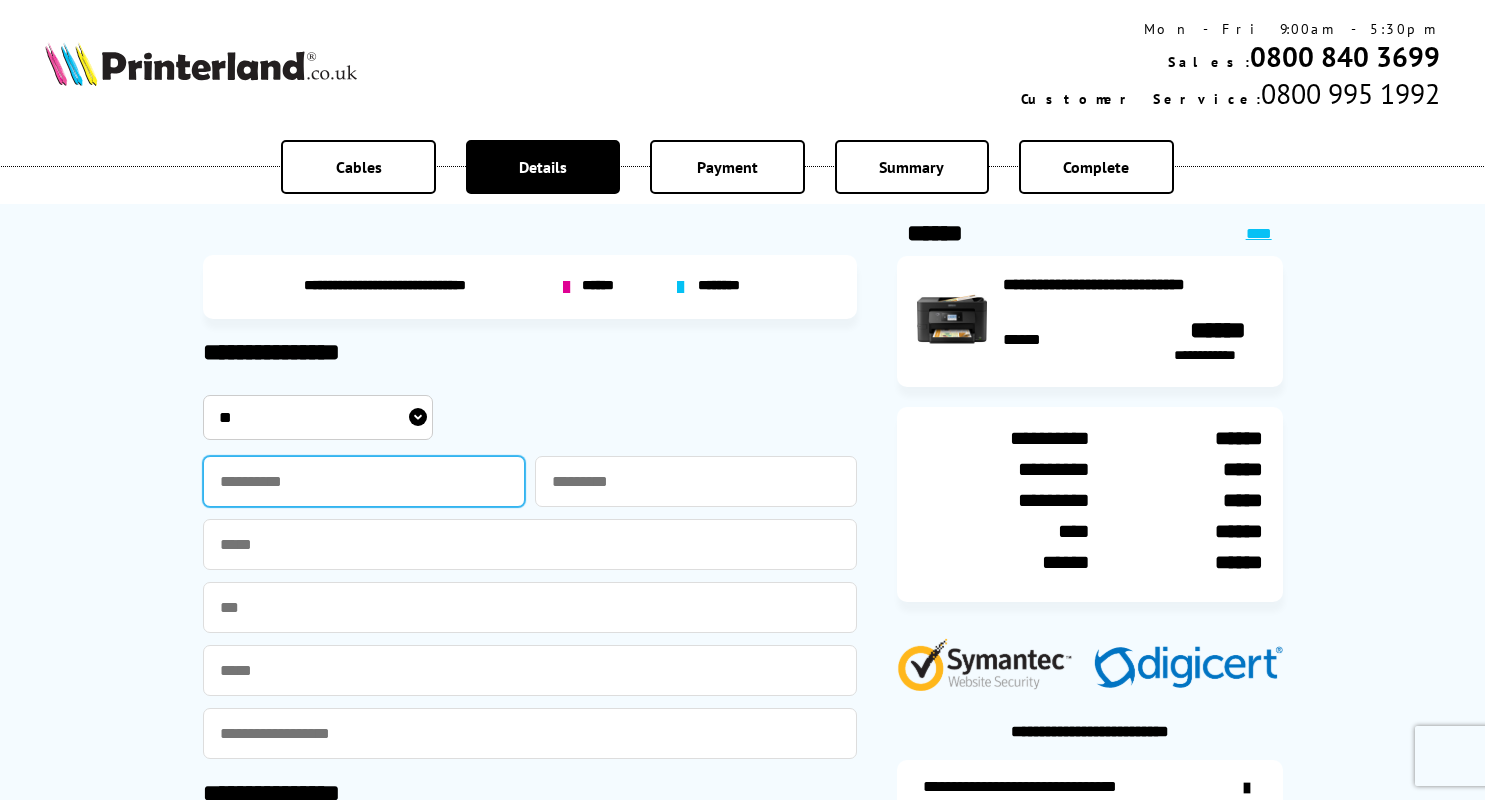 click at bounding box center [364, 481] 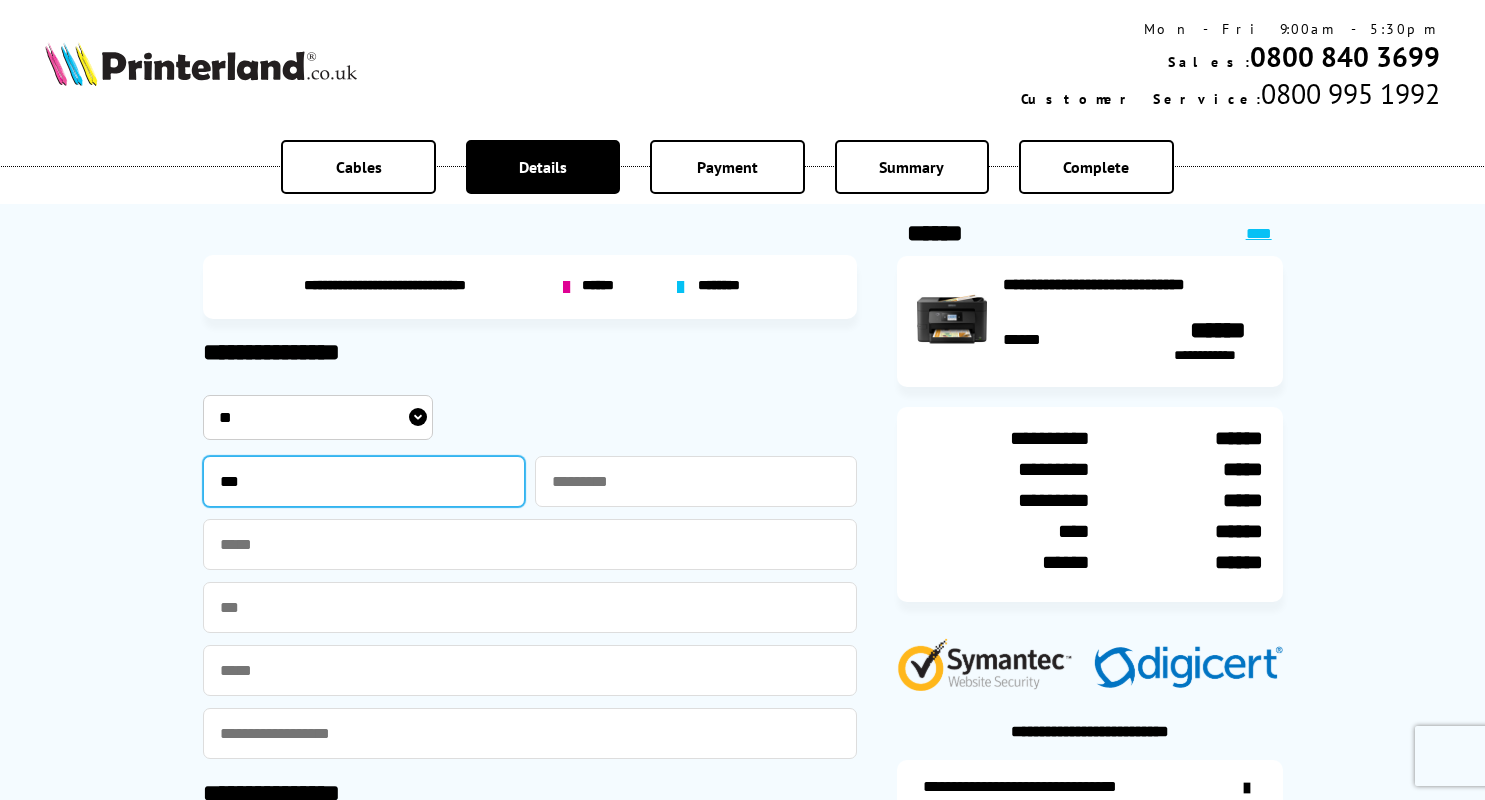 type on "***" 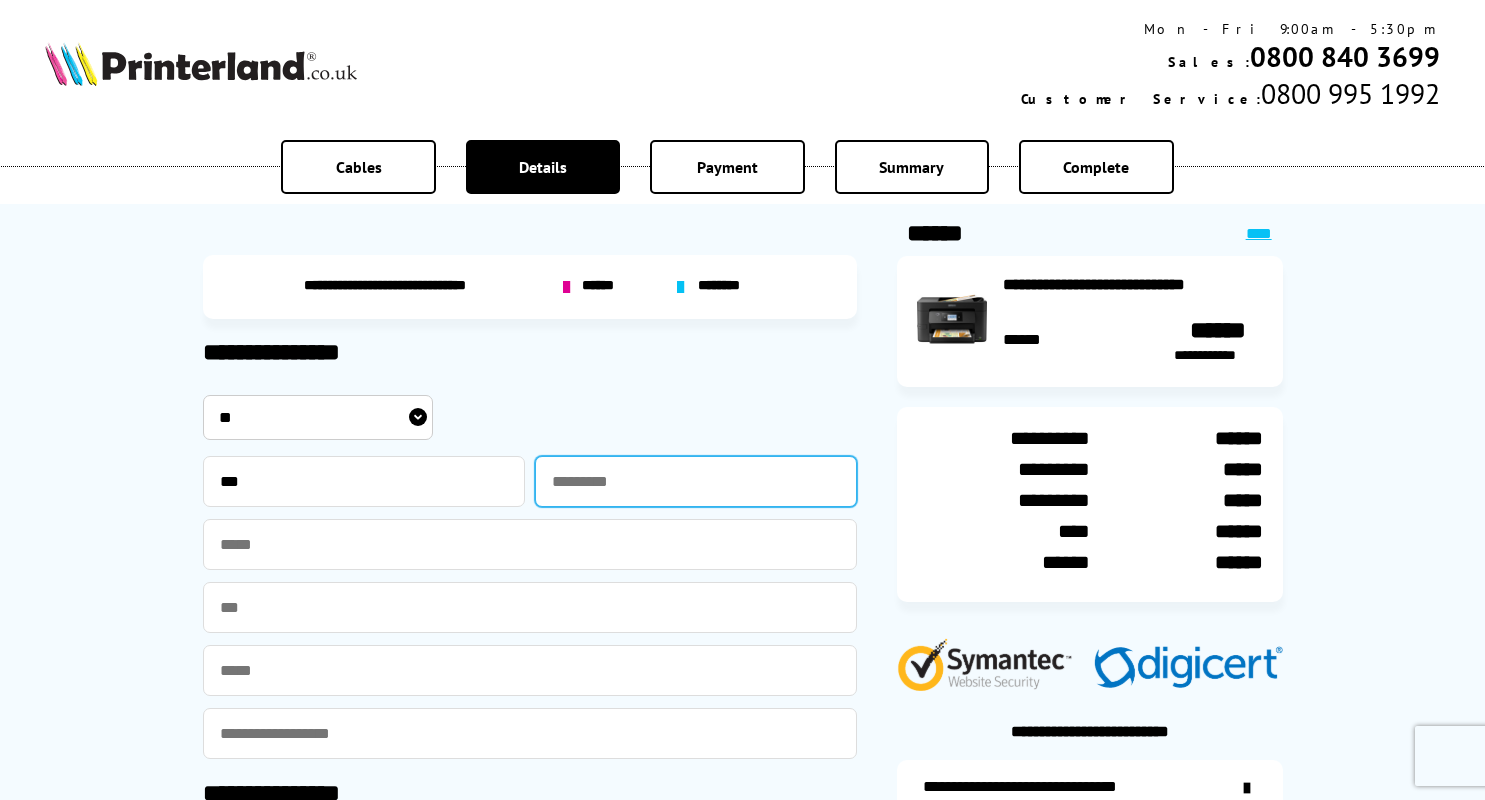 click at bounding box center [696, 481] 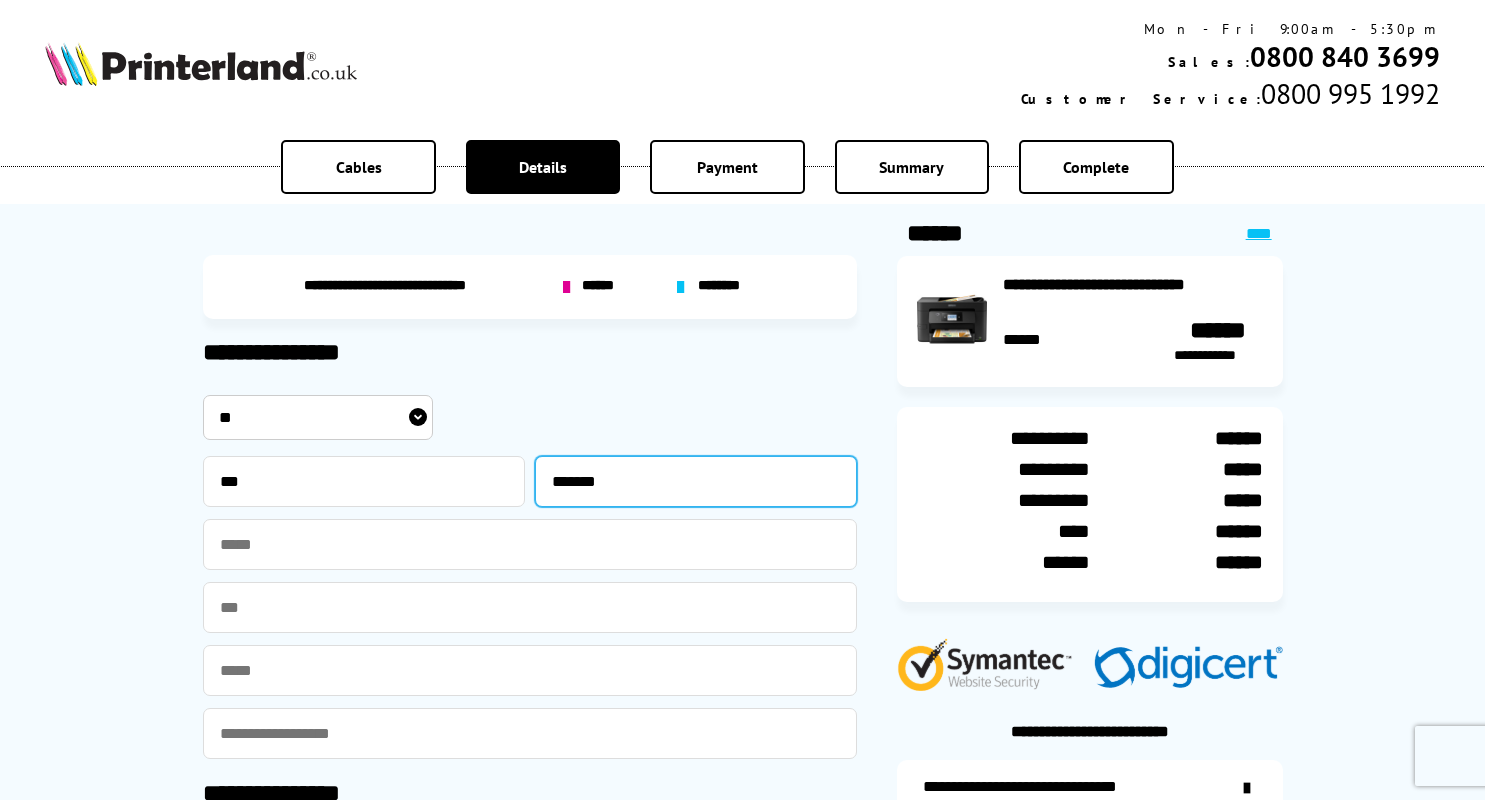 type on "*******" 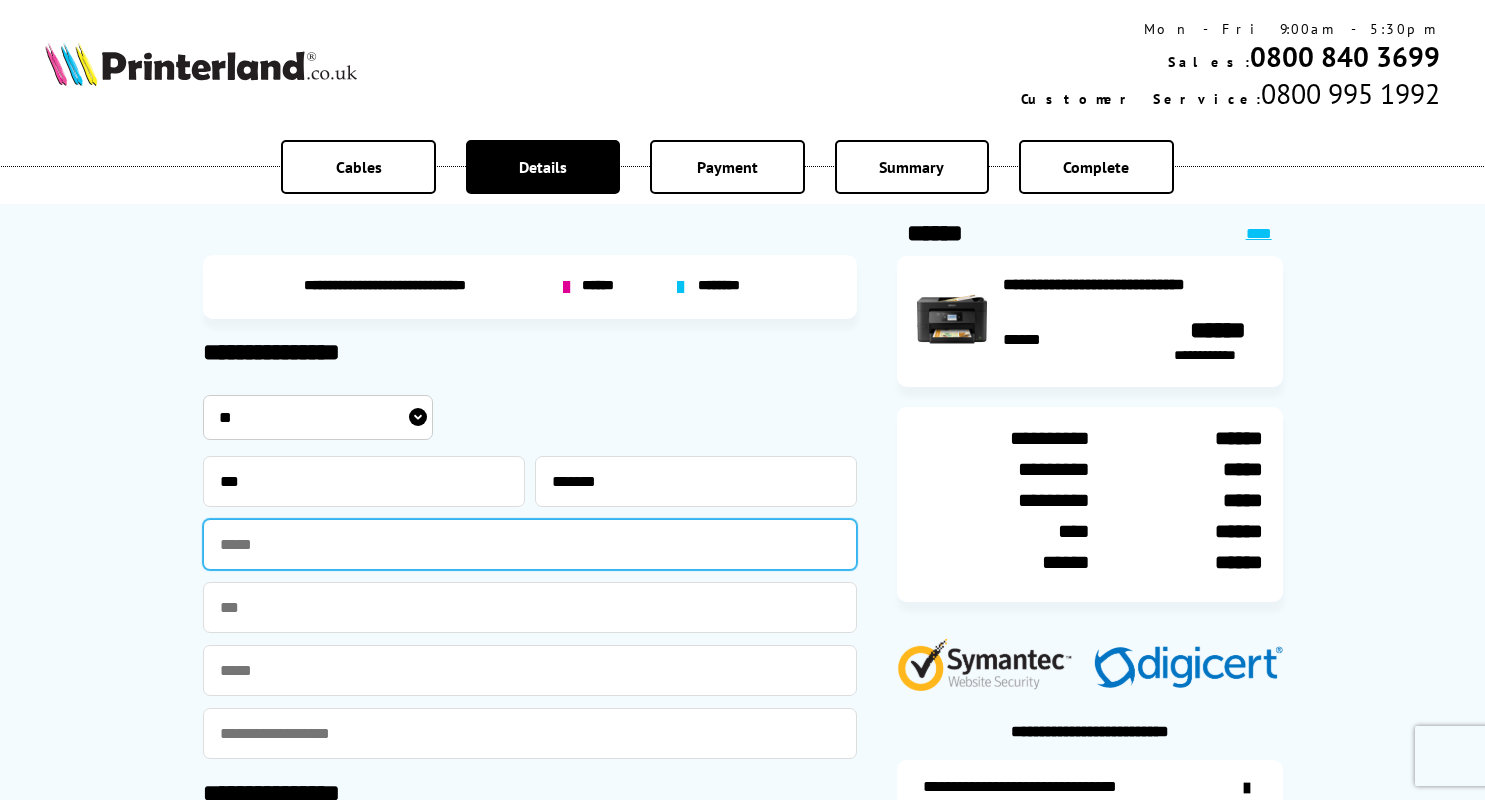 click at bounding box center [530, 544] 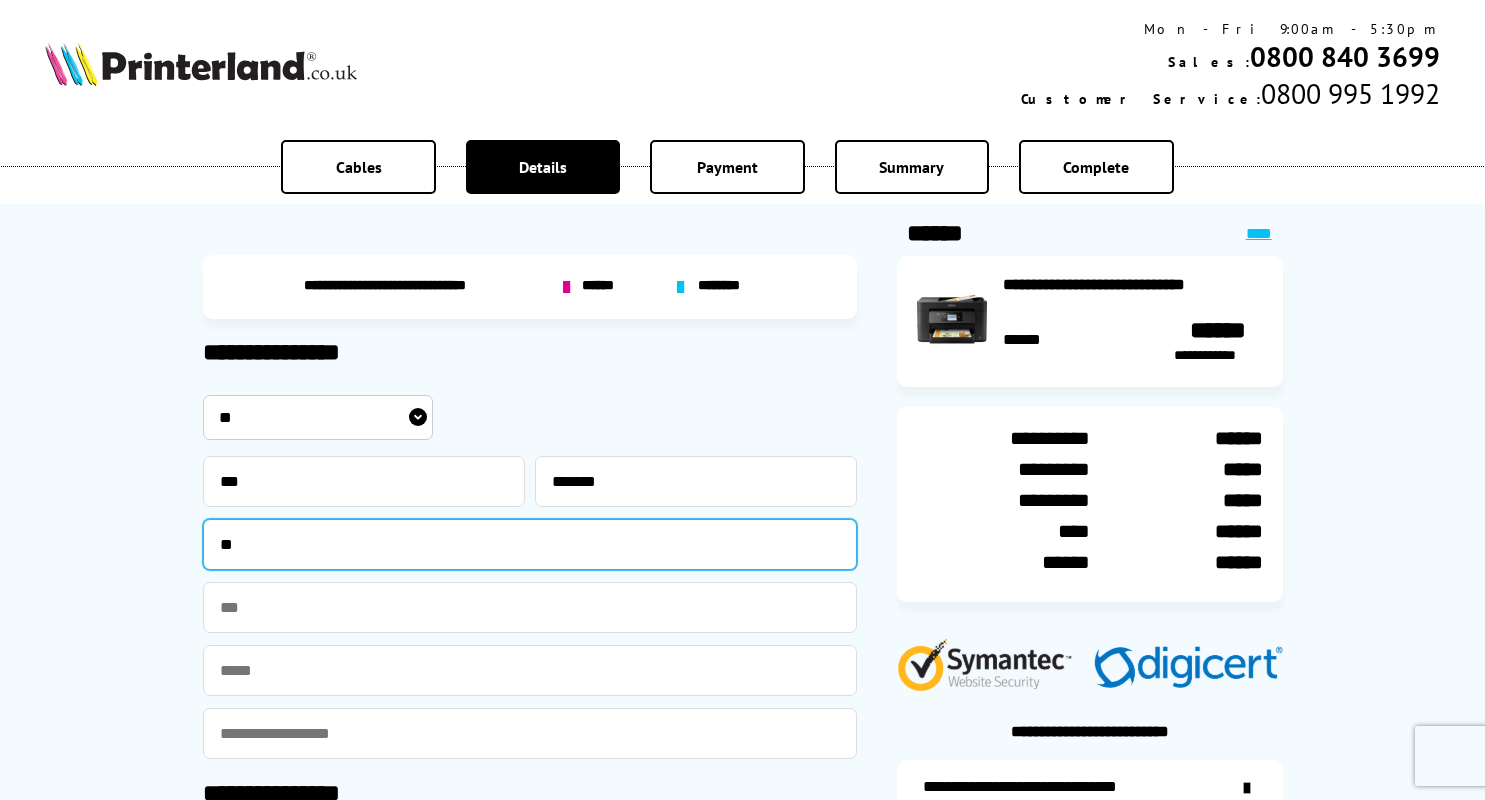 type on "*" 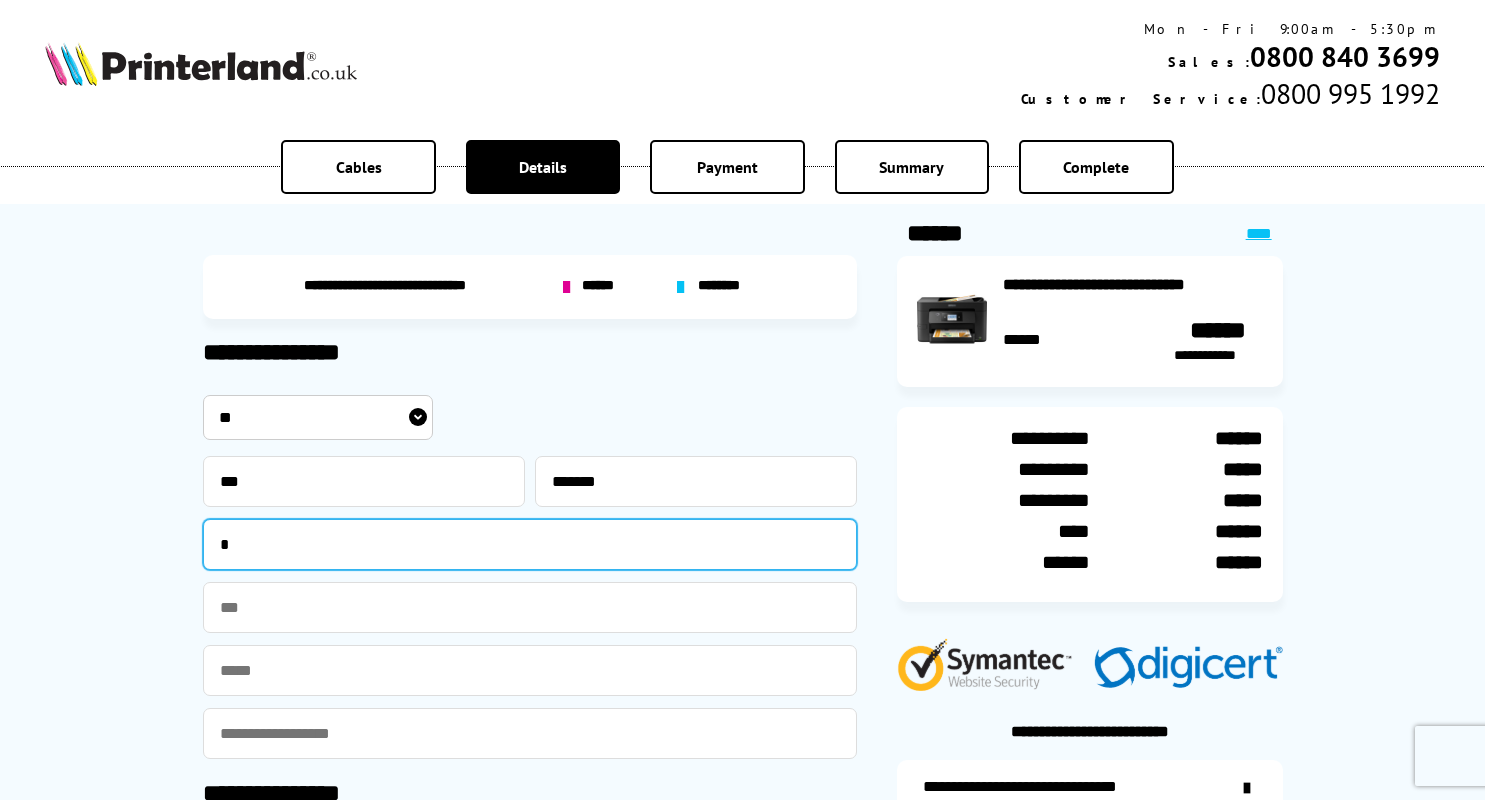 type 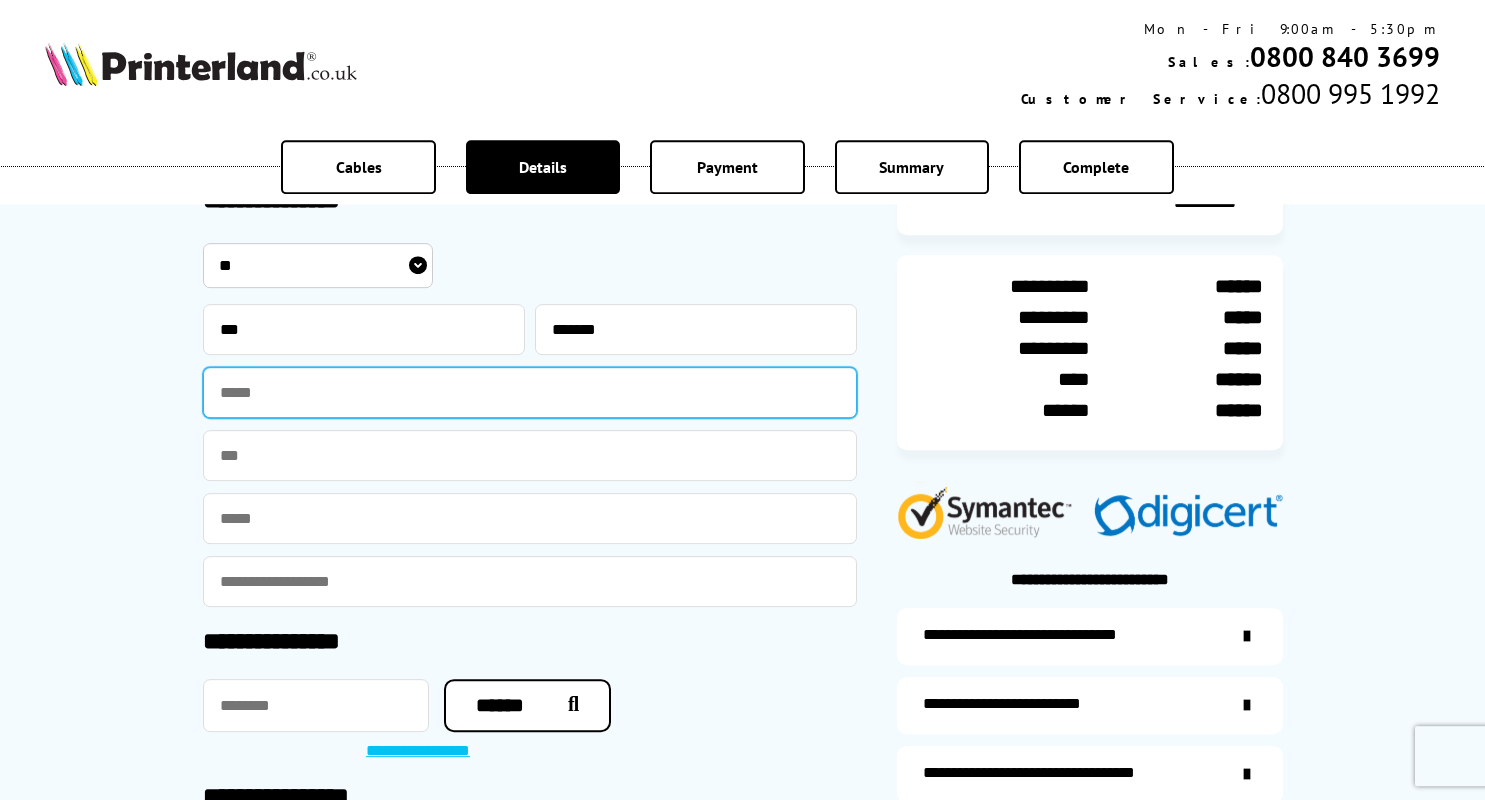 scroll, scrollTop: 288, scrollLeft: 0, axis: vertical 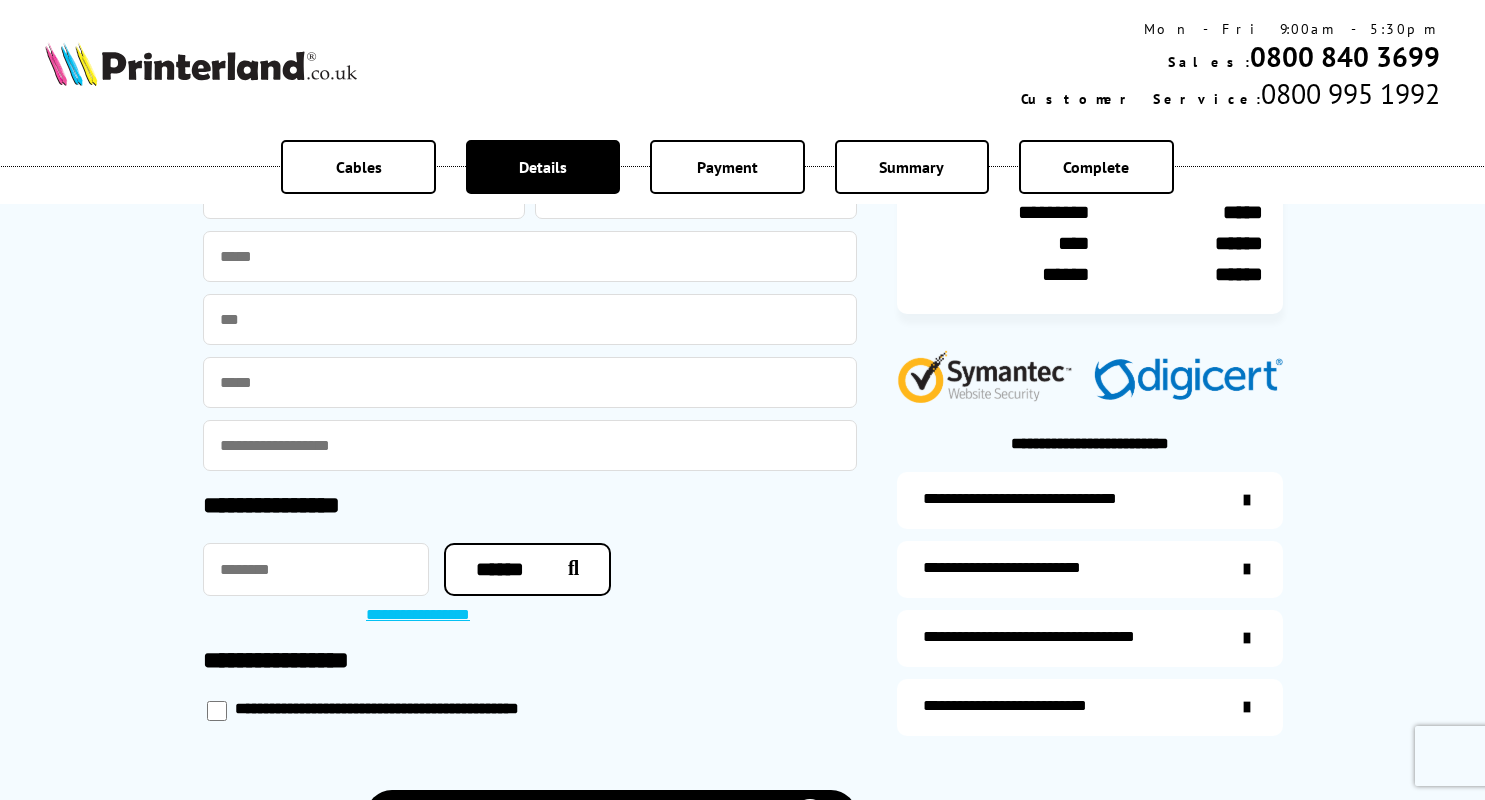 click at bounding box center (530, 382) 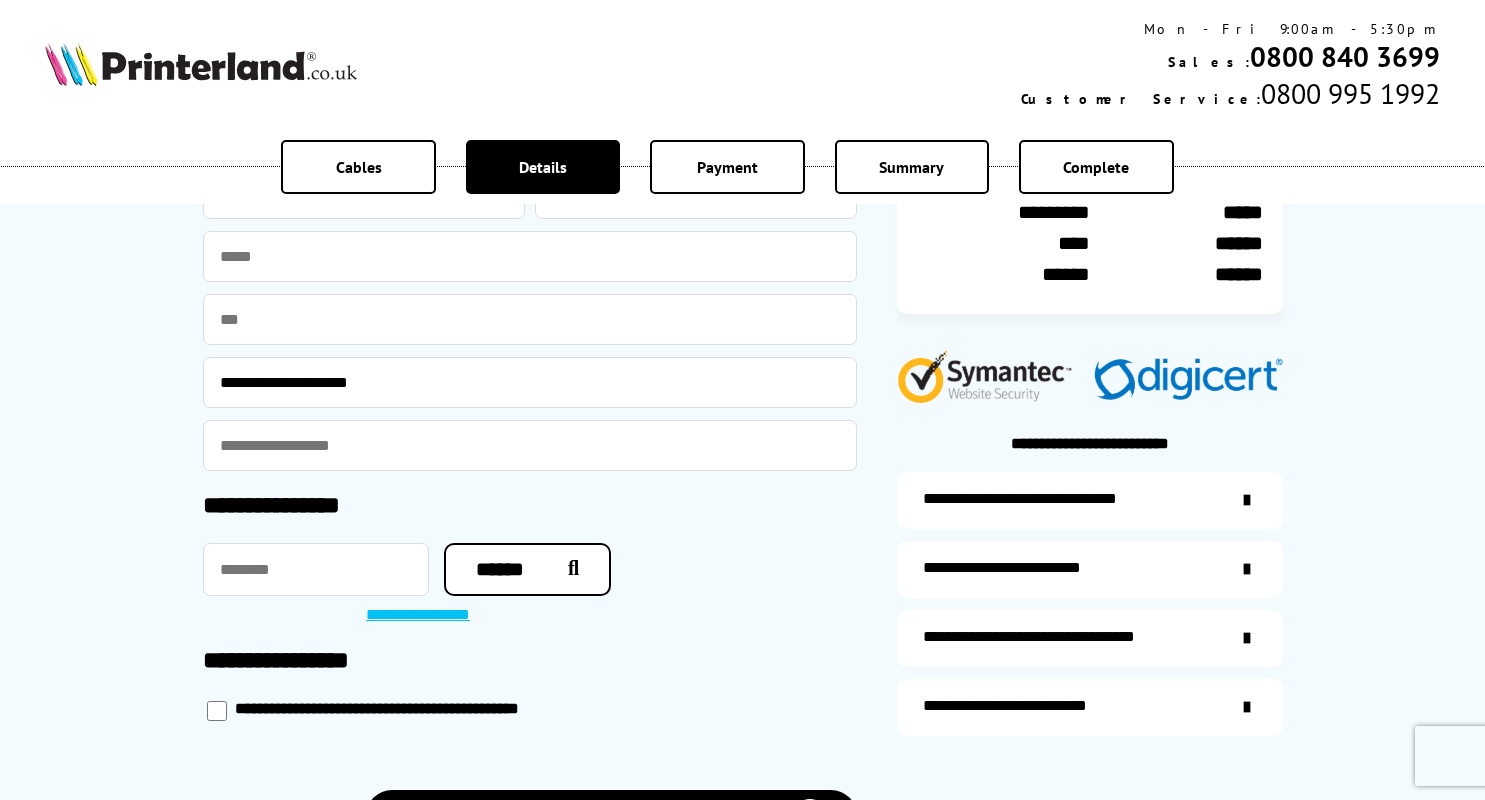 type on "**********" 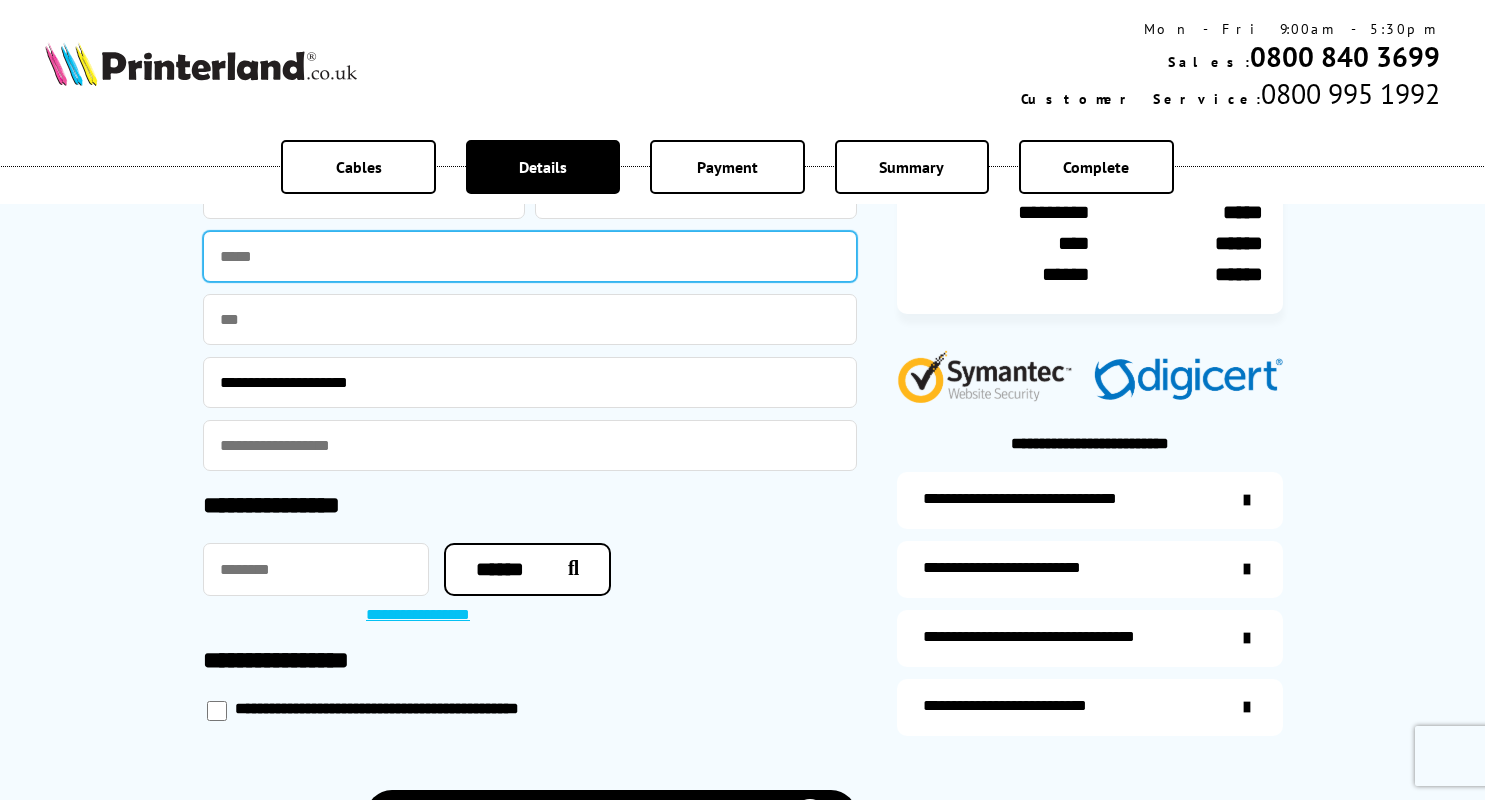 type on "**********" 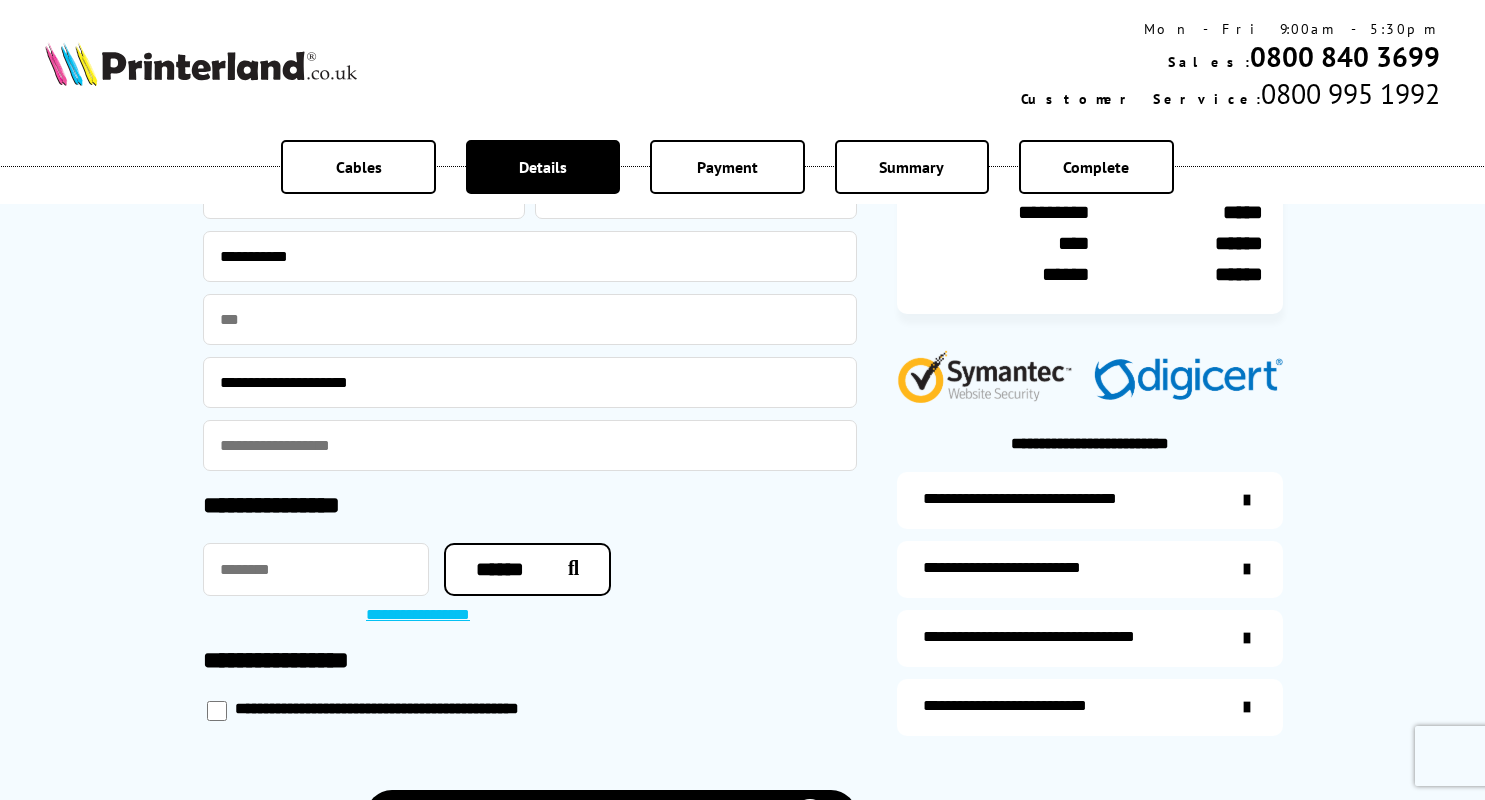 type on "**********" 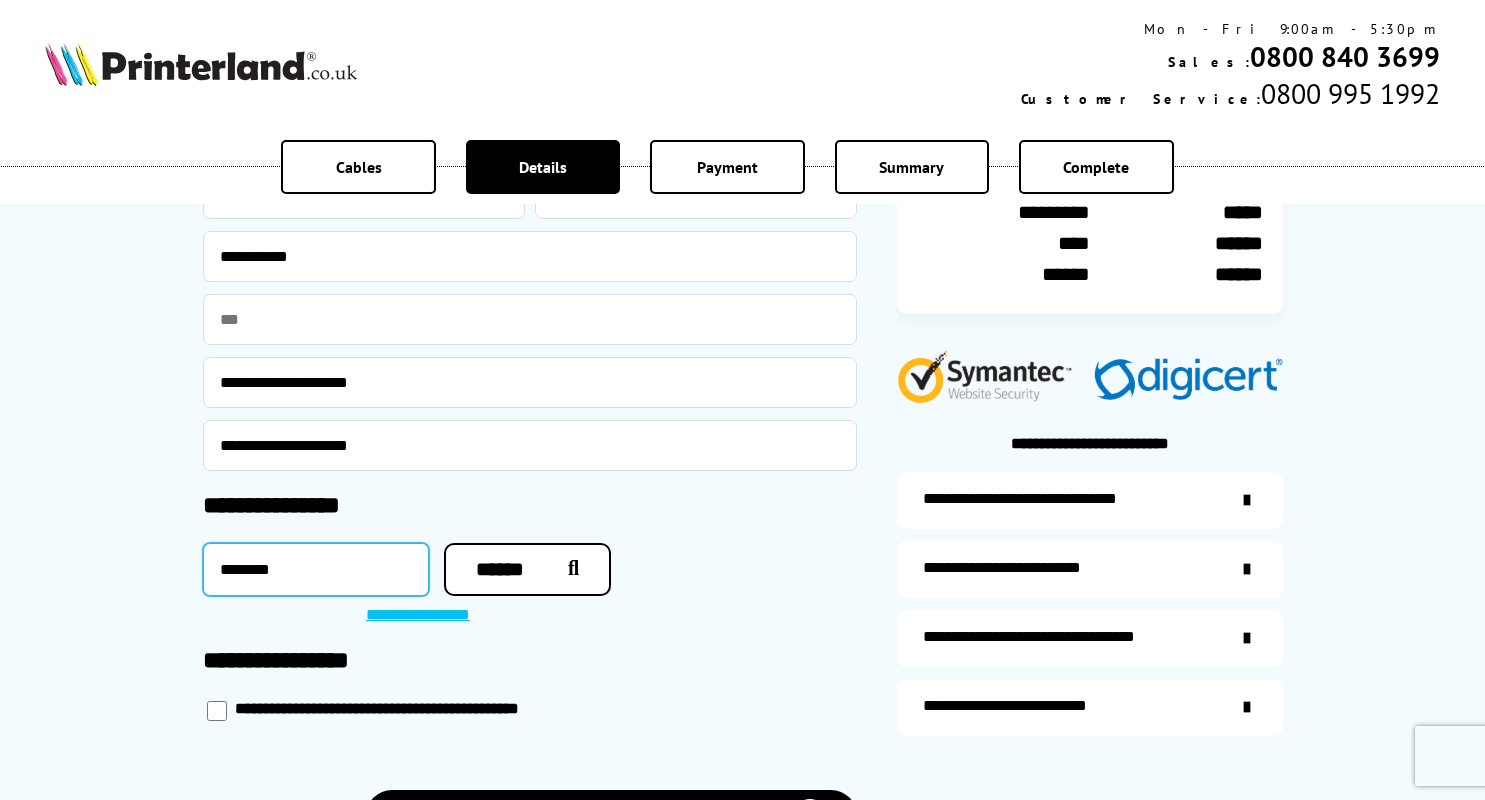 drag, startPoint x: 323, startPoint y: 575, endPoint x: 121, endPoint y: 578, distance: 202.02228 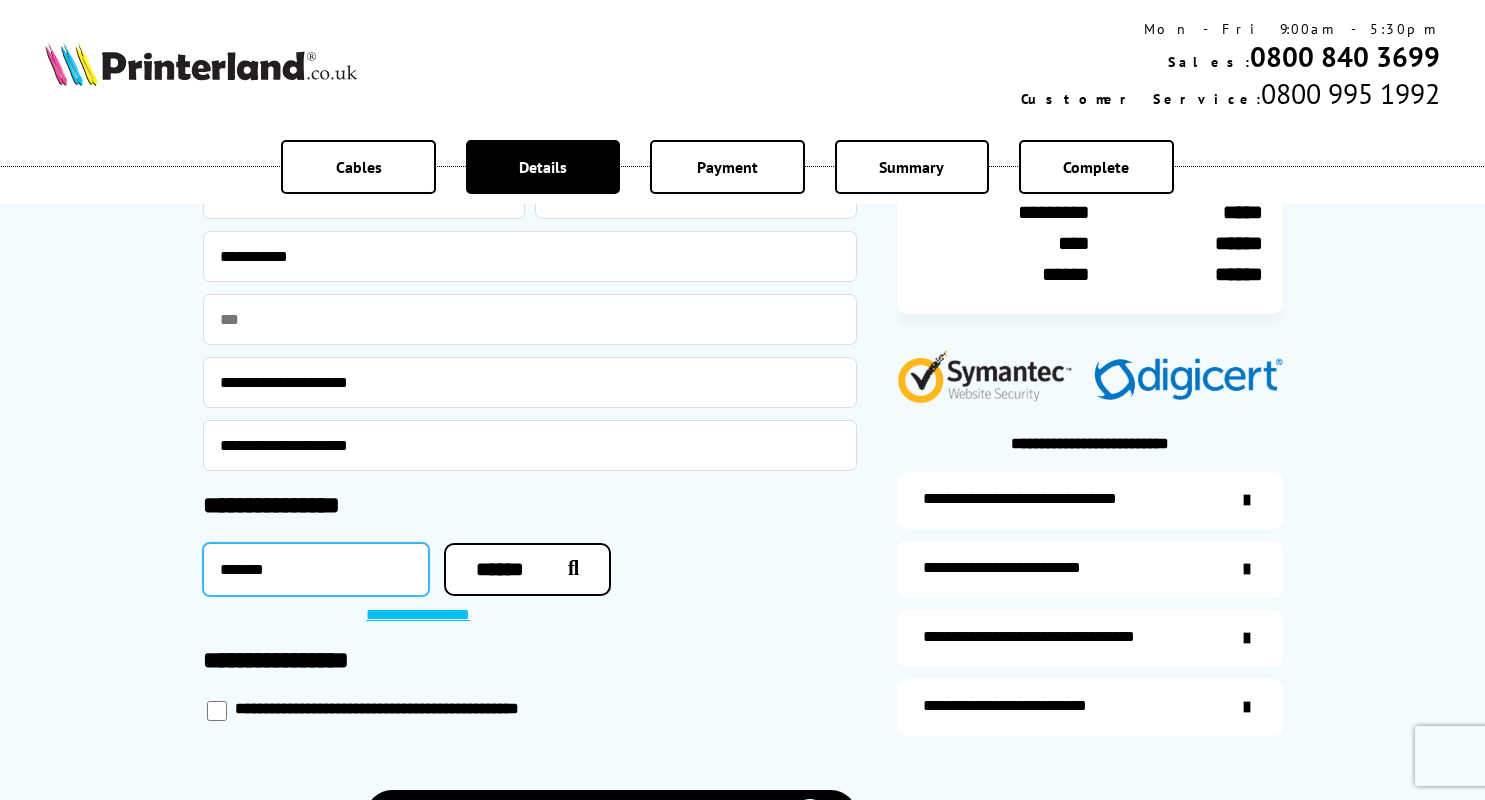 type on "*******" 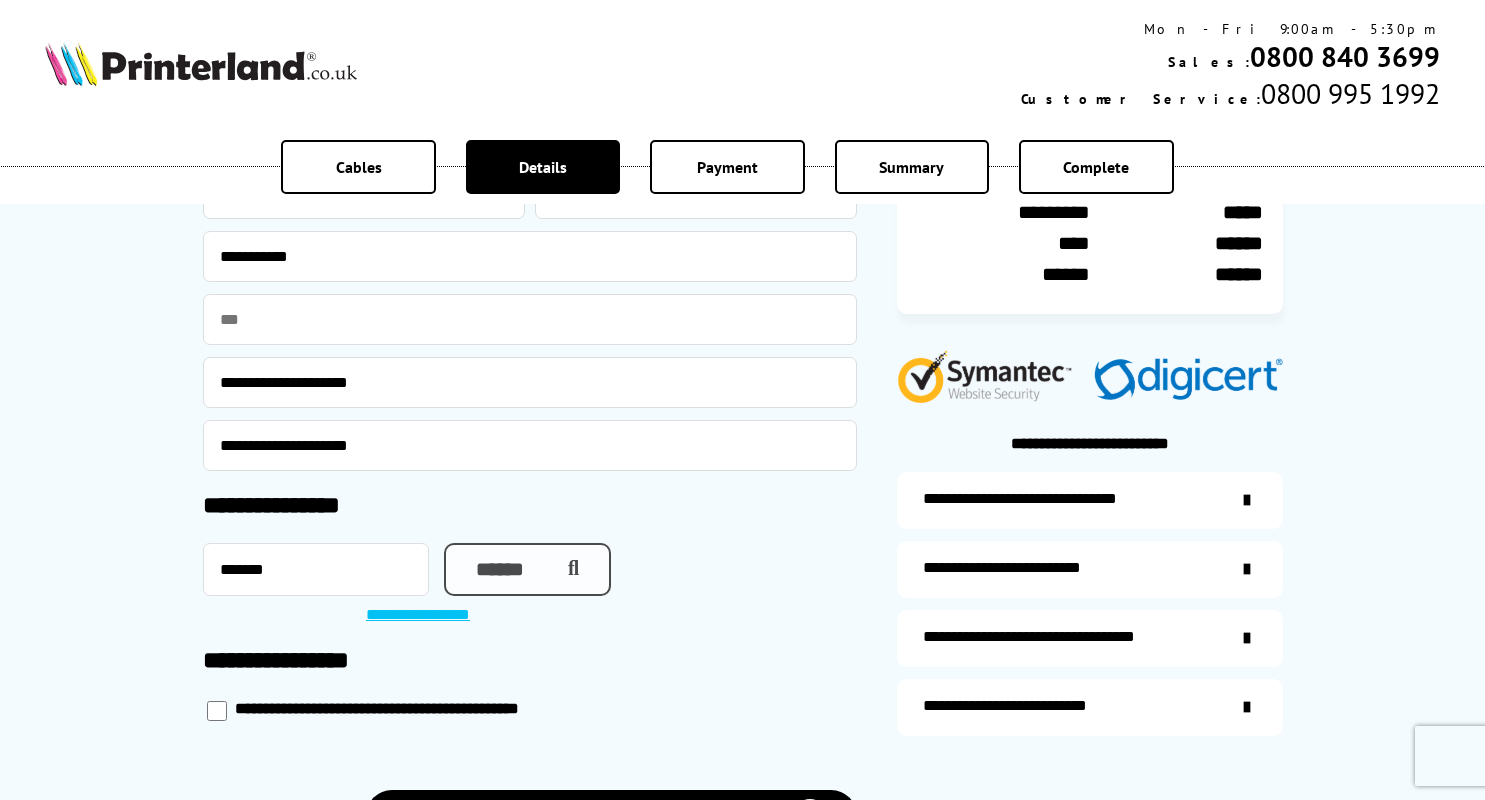 click on "******" at bounding box center (528, 569) 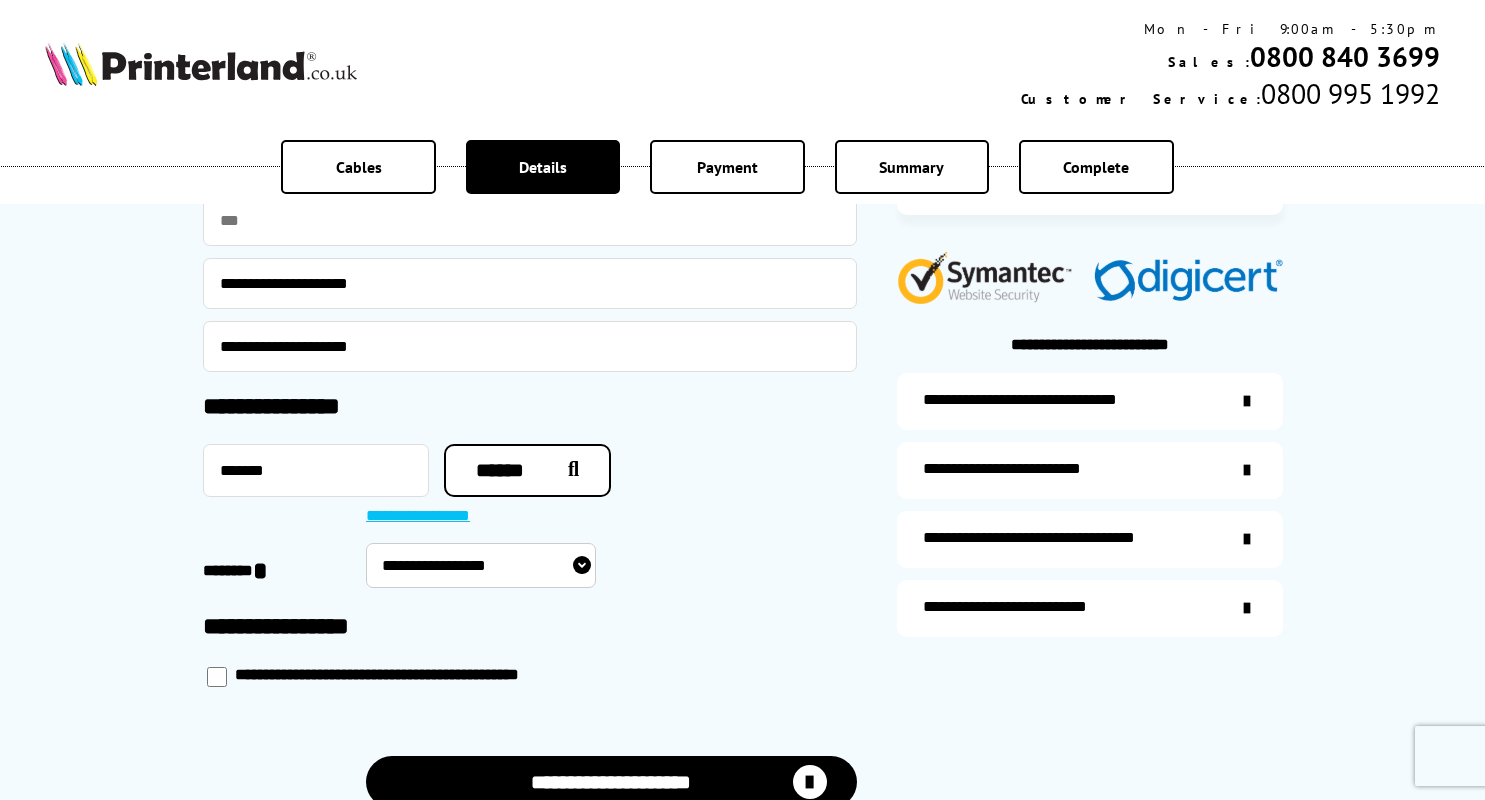 scroll, scrollTop: 432, scrollLeft: 0, axis: vertical 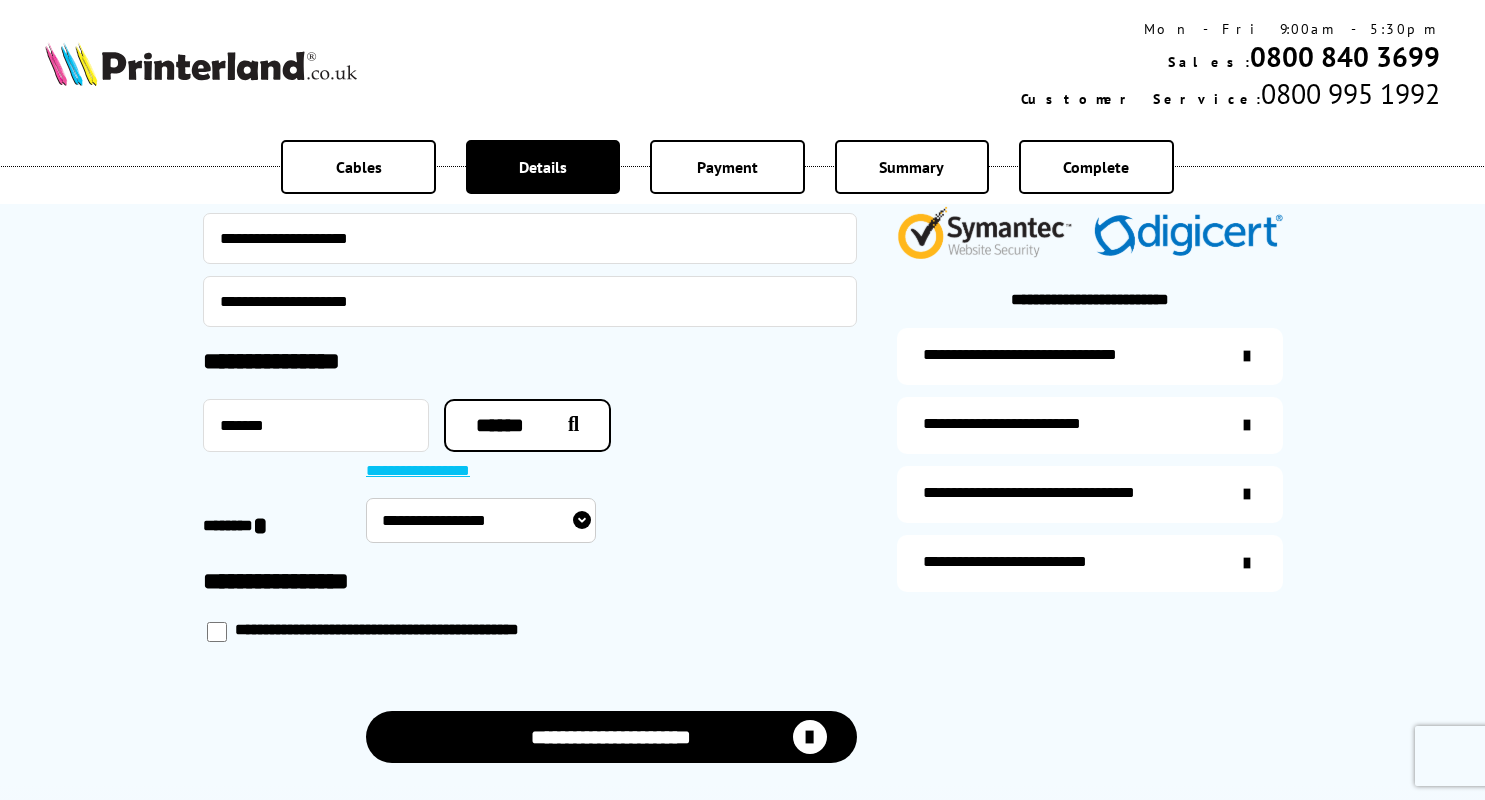 click on "**********" at bounding box center (481, 520) 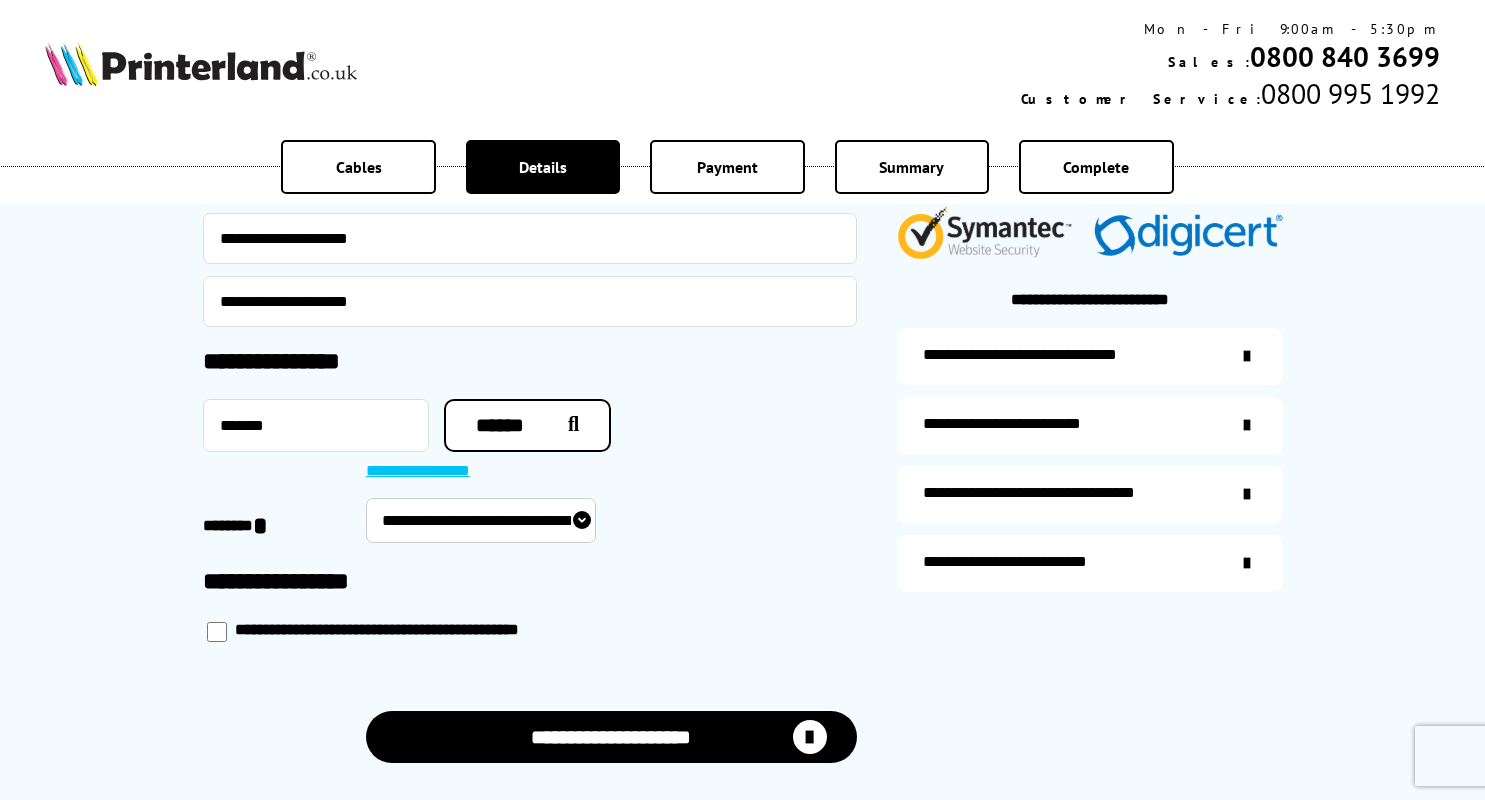 click on "**********" at bounding box center (0, 0) 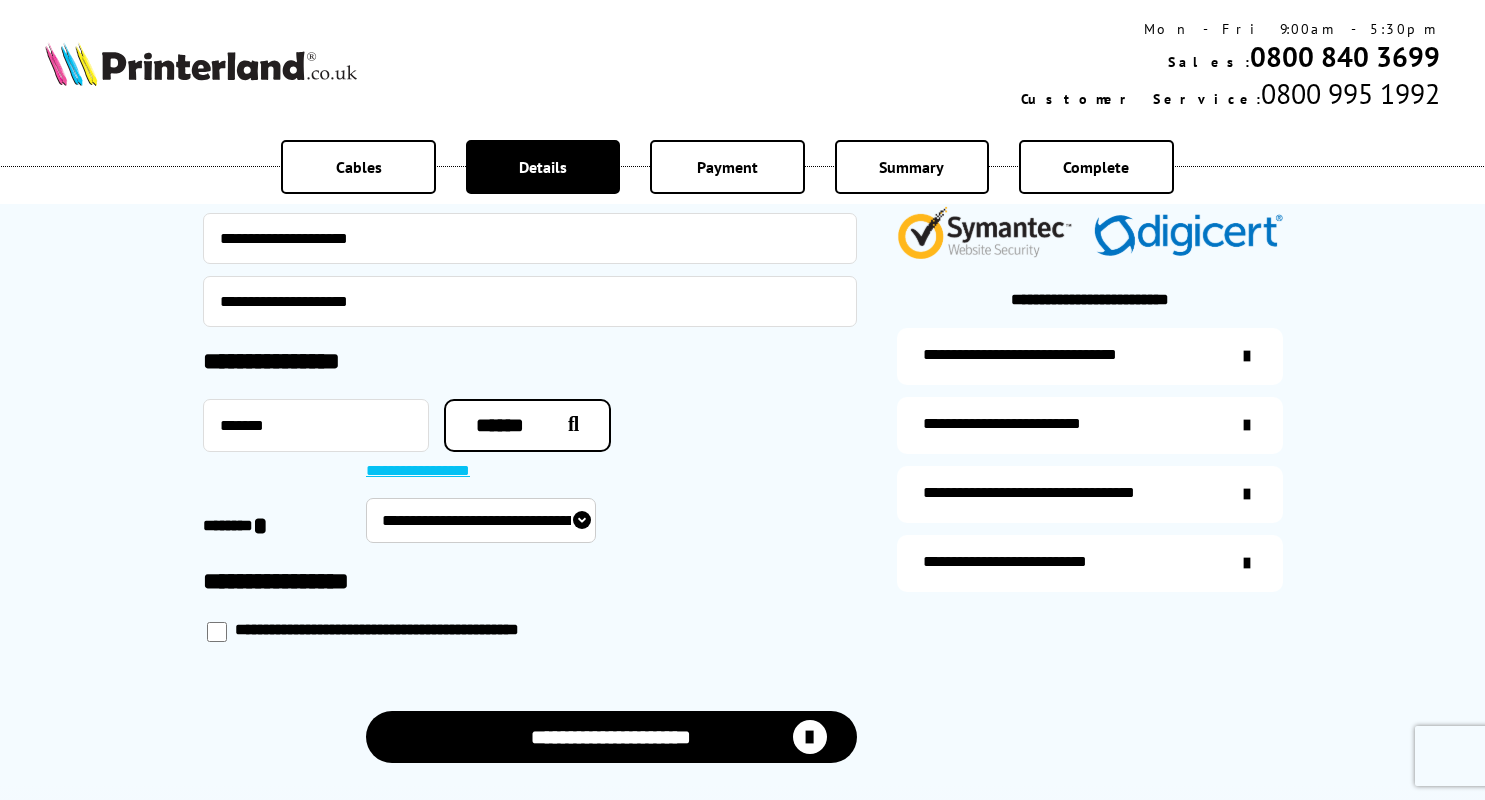 select on "**********" 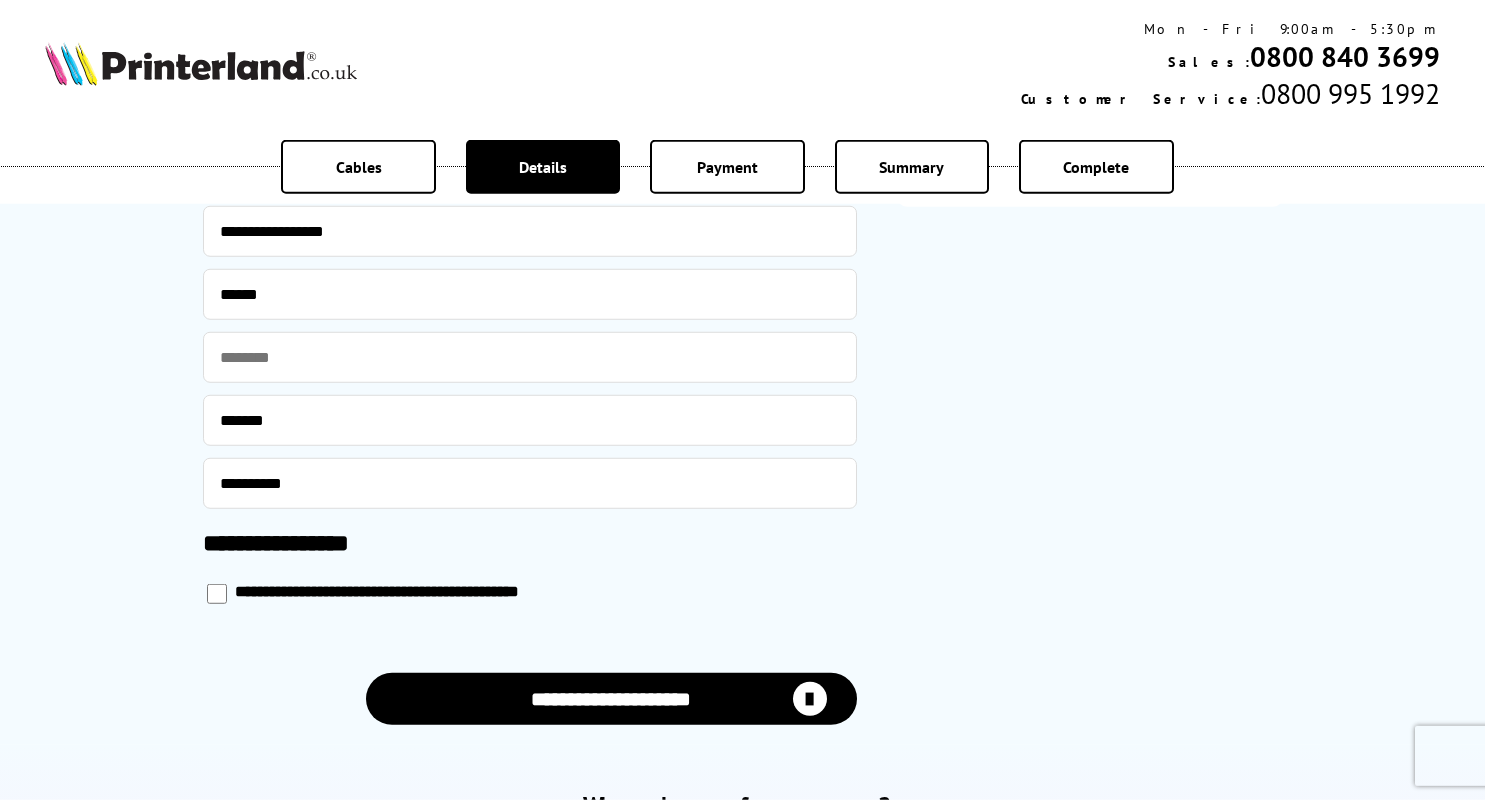 scroll, scrollTop: 864, scrollLeft: 0, axis: vertical 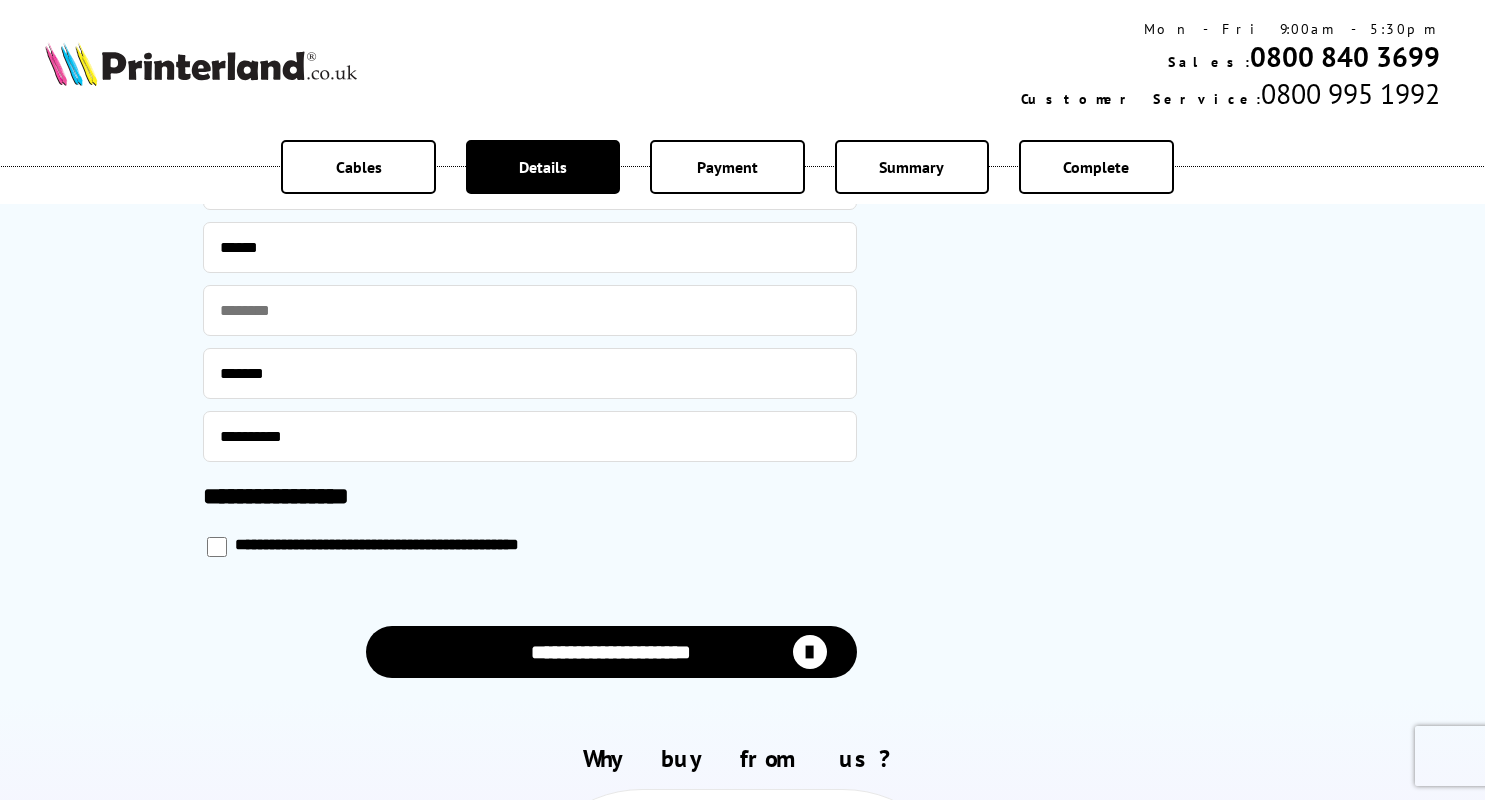click on "**********" at bounding box center [611, 652] 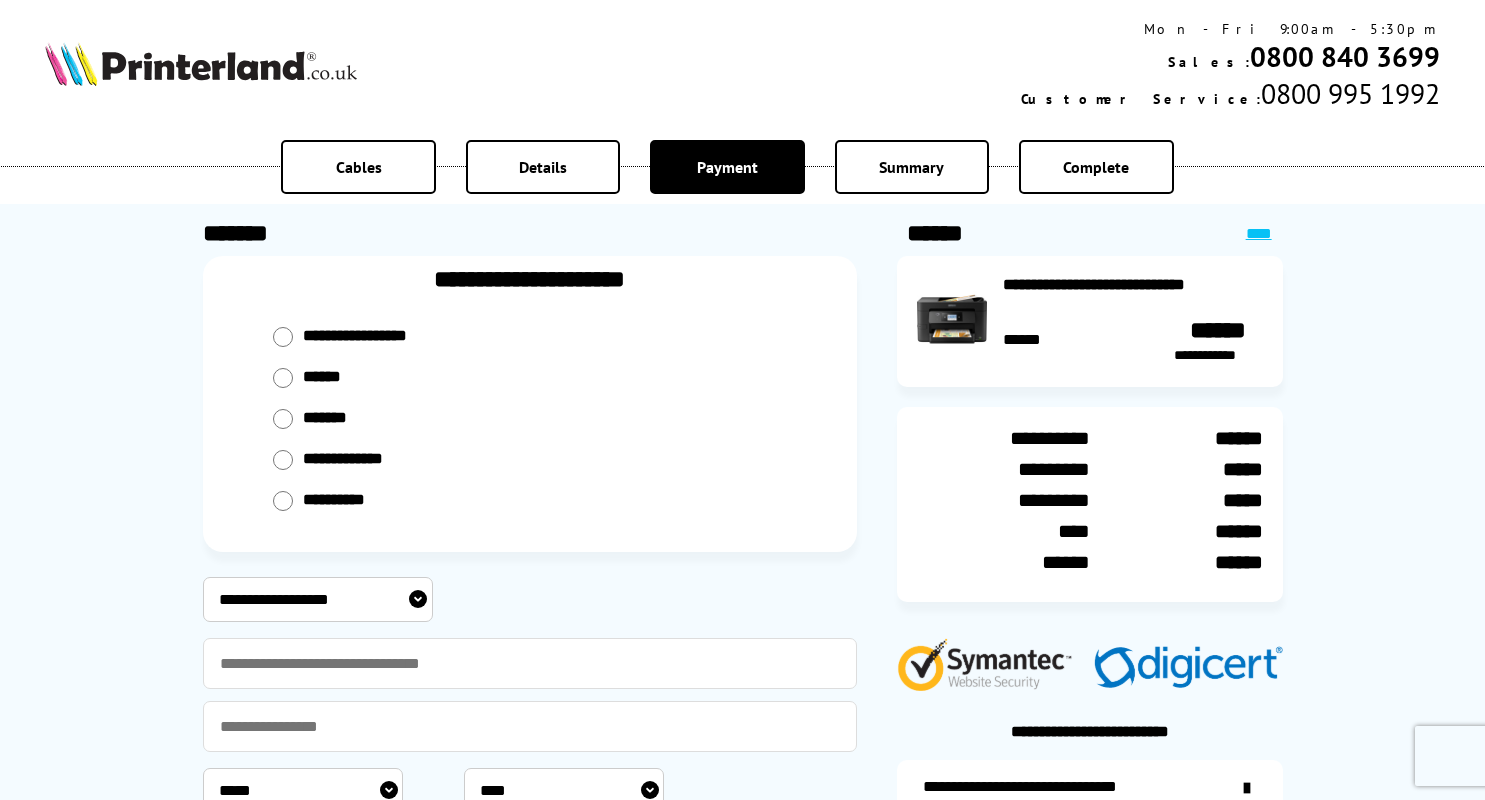 scroll, scrollTop: 0, scrollLeft: 0, axis: both 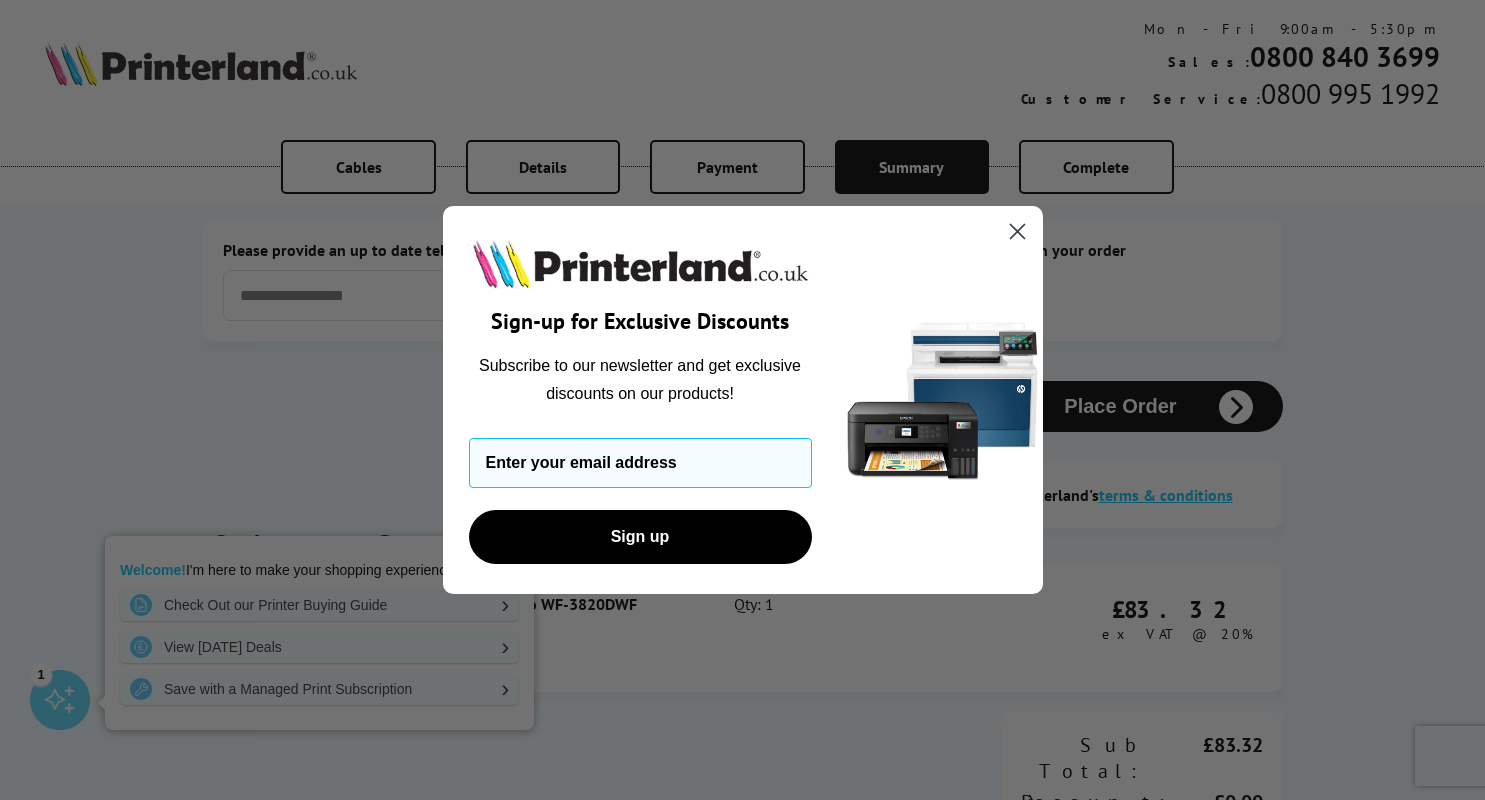 click 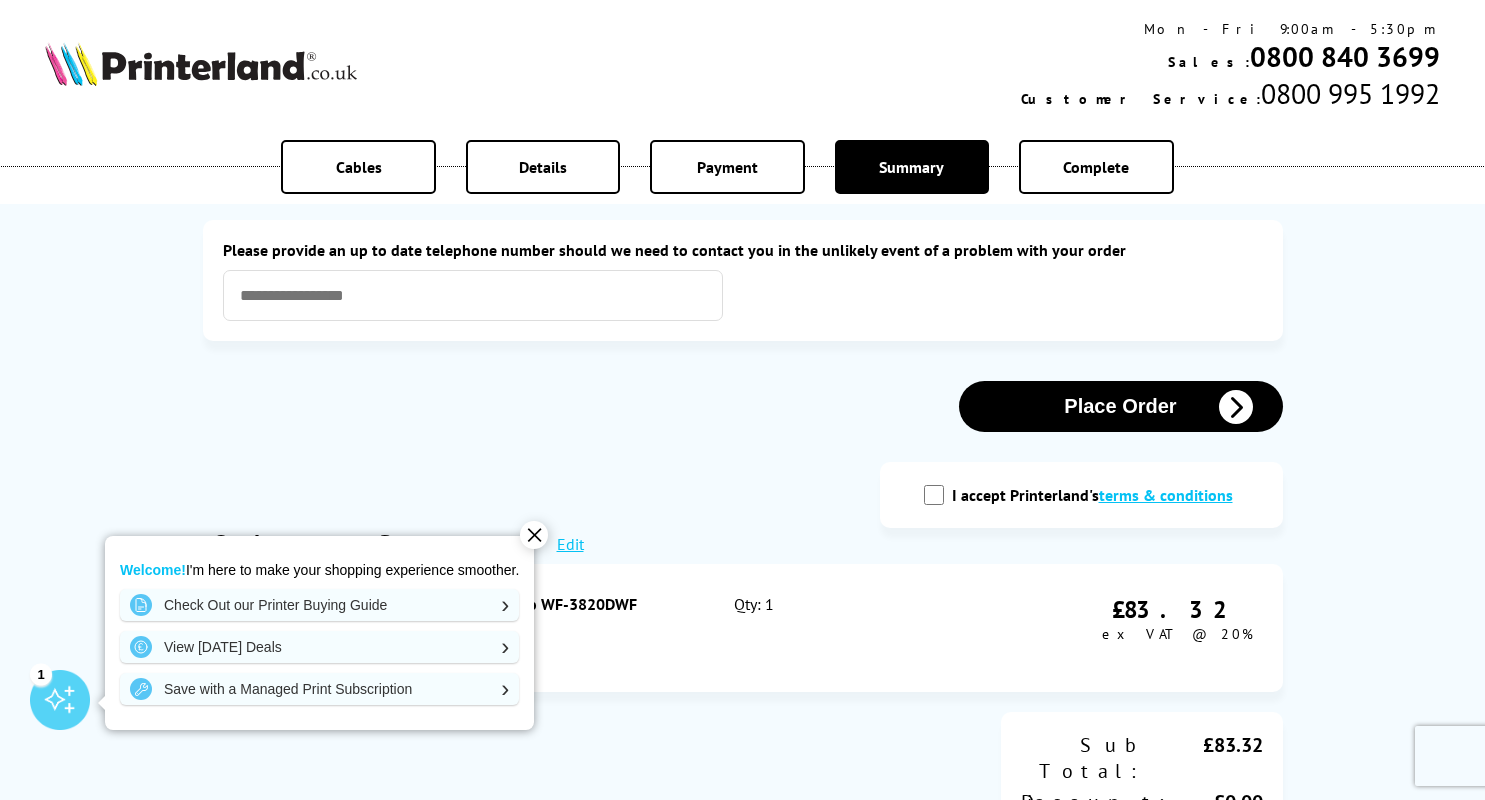 click on "Place Order" at bounding box center [1121, 406] 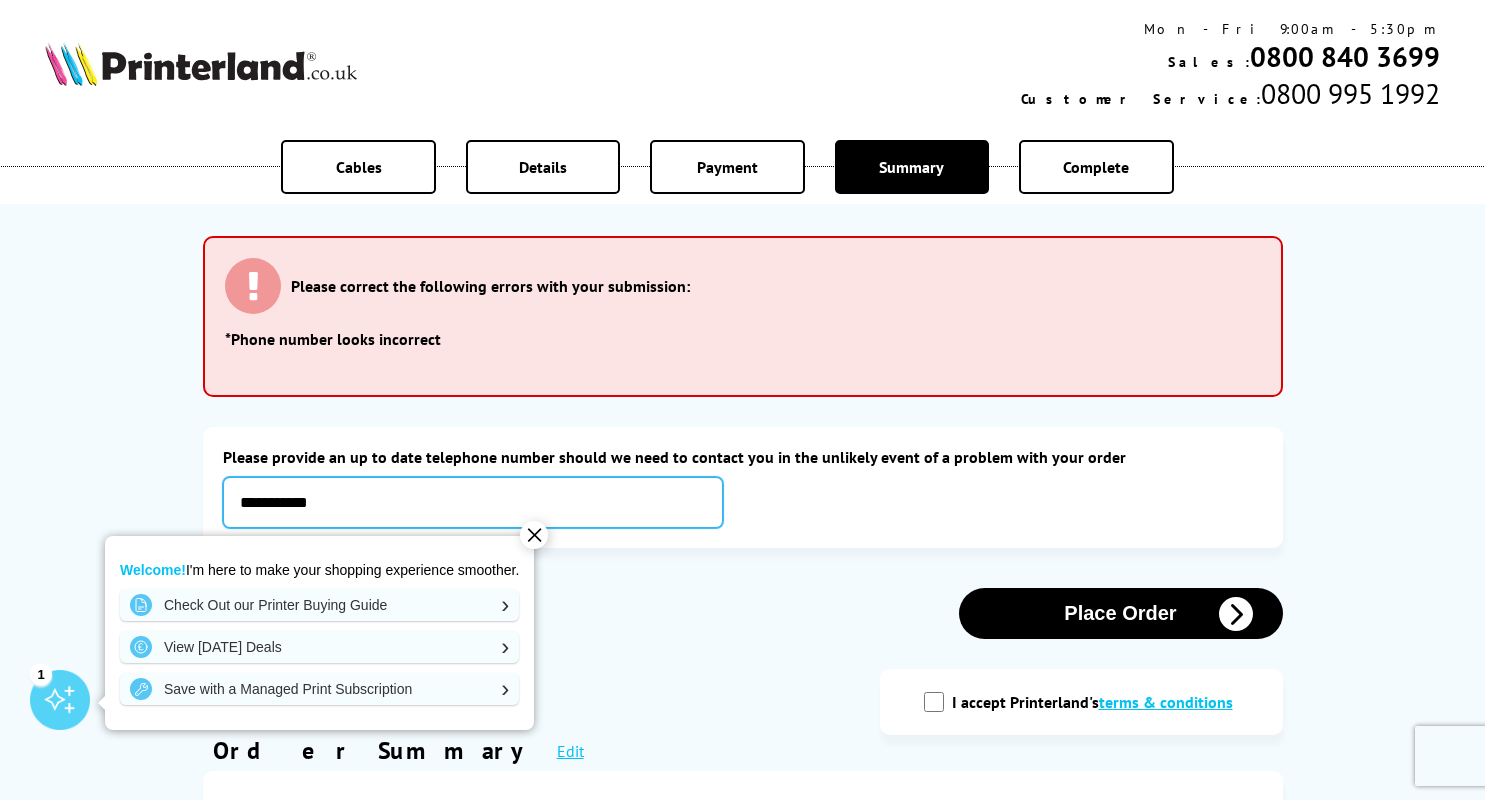 type on "**********" 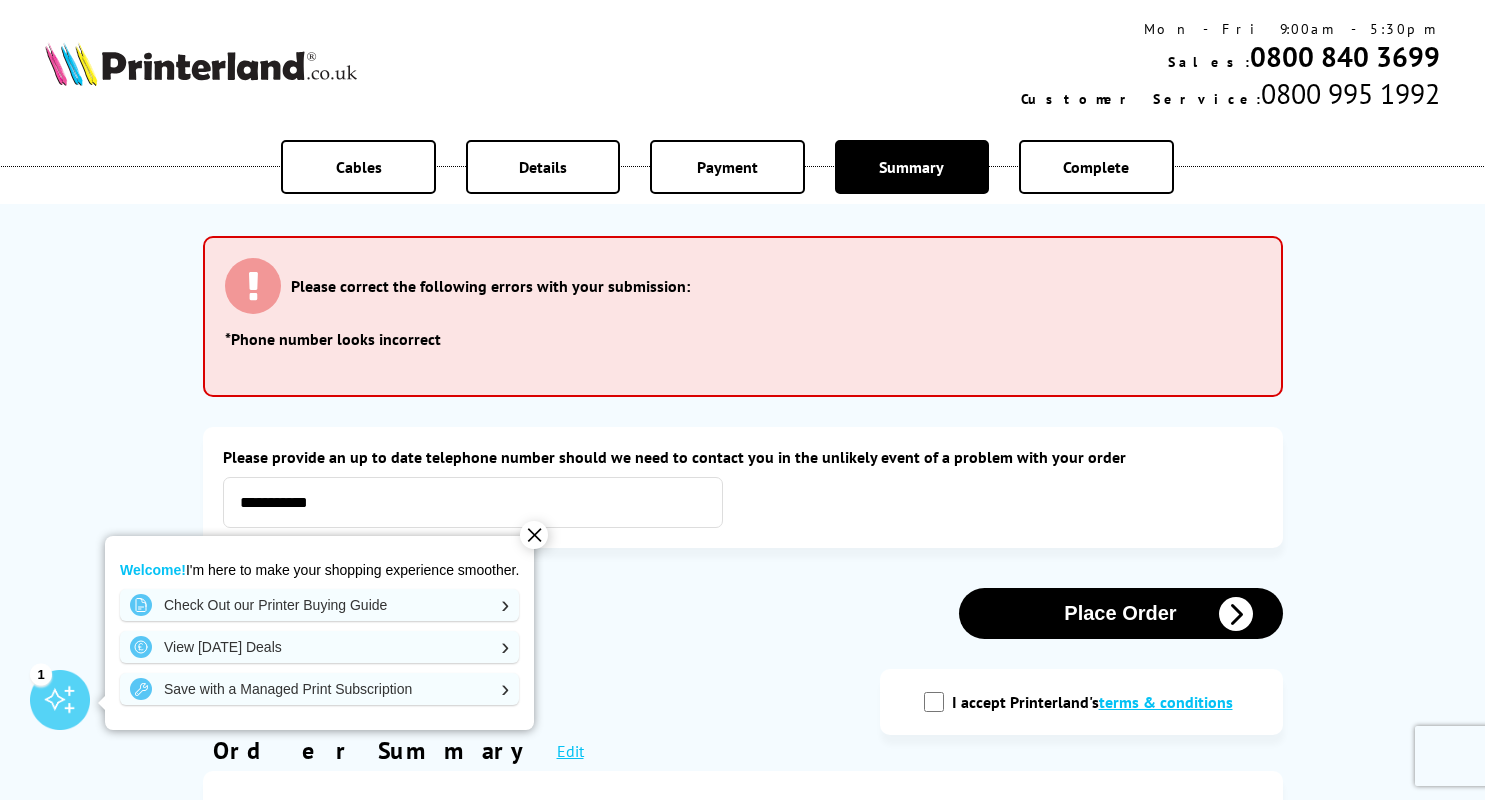 click on "I accept Printerland's  terms & conditions" at bounding box center (934, 702) 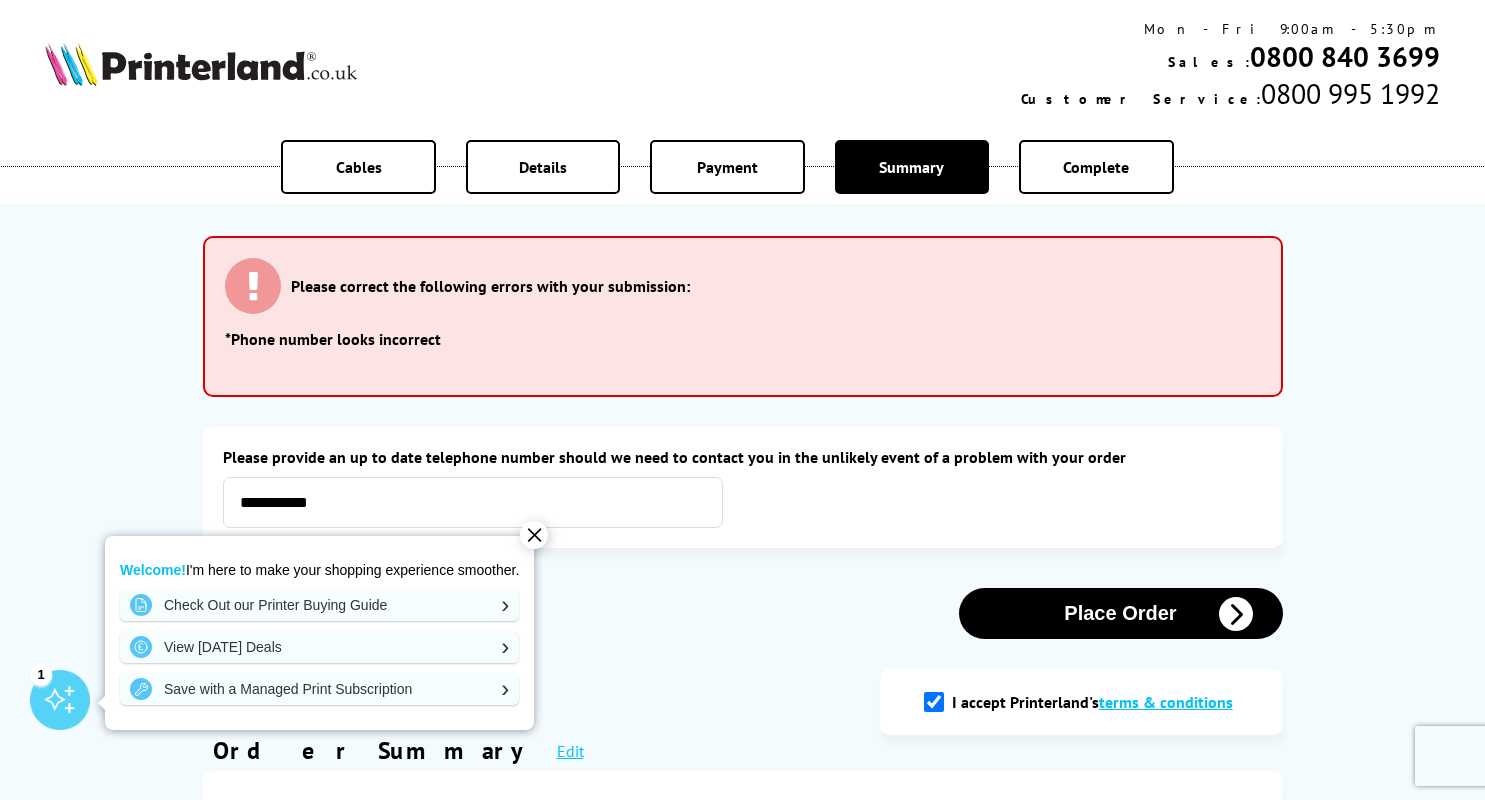 click on "Place Order" at bounding box center (1121, 613) 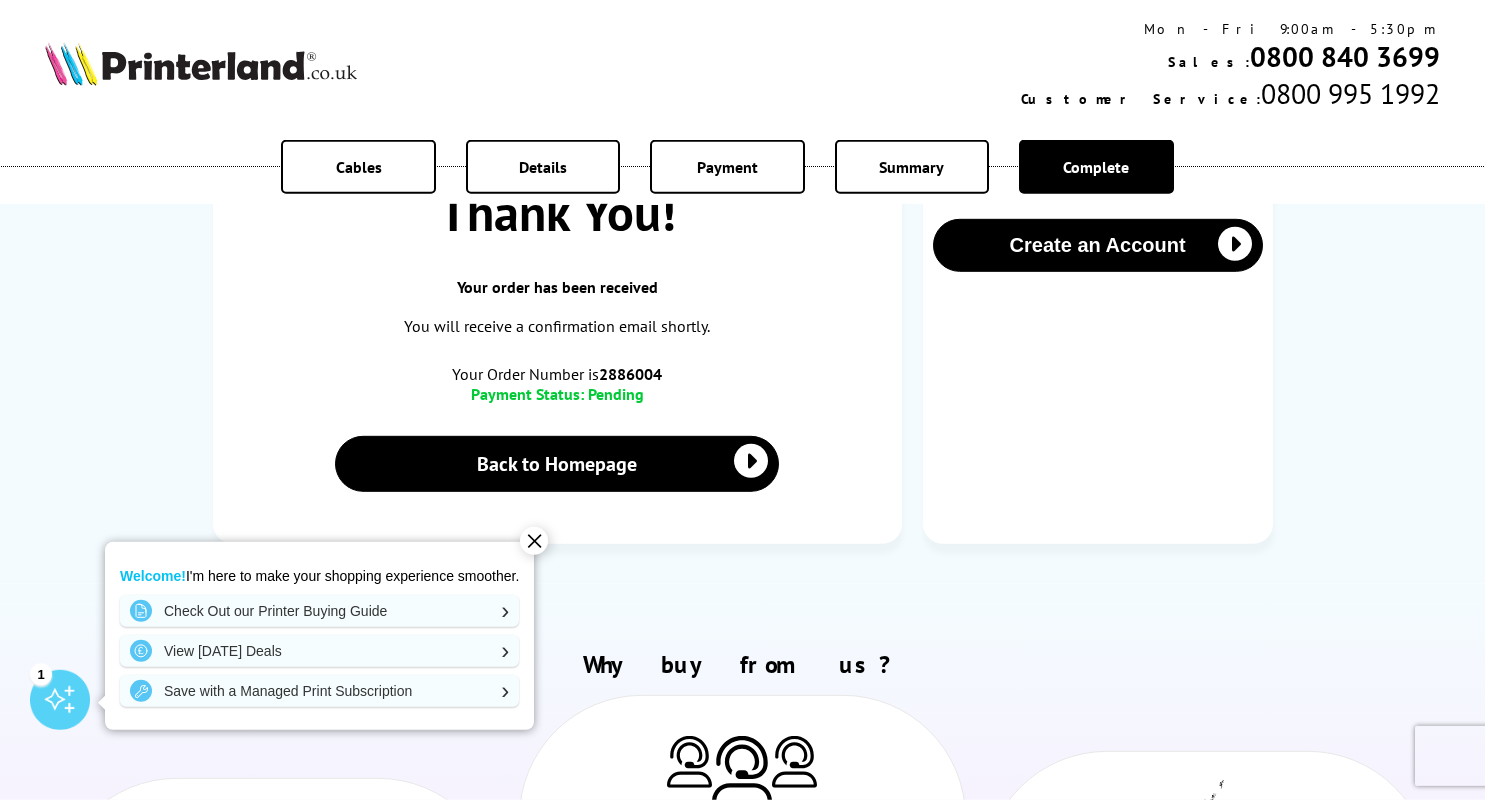 scroll, scrollTop: 288, scrollLeft: 0, axis: vertical 